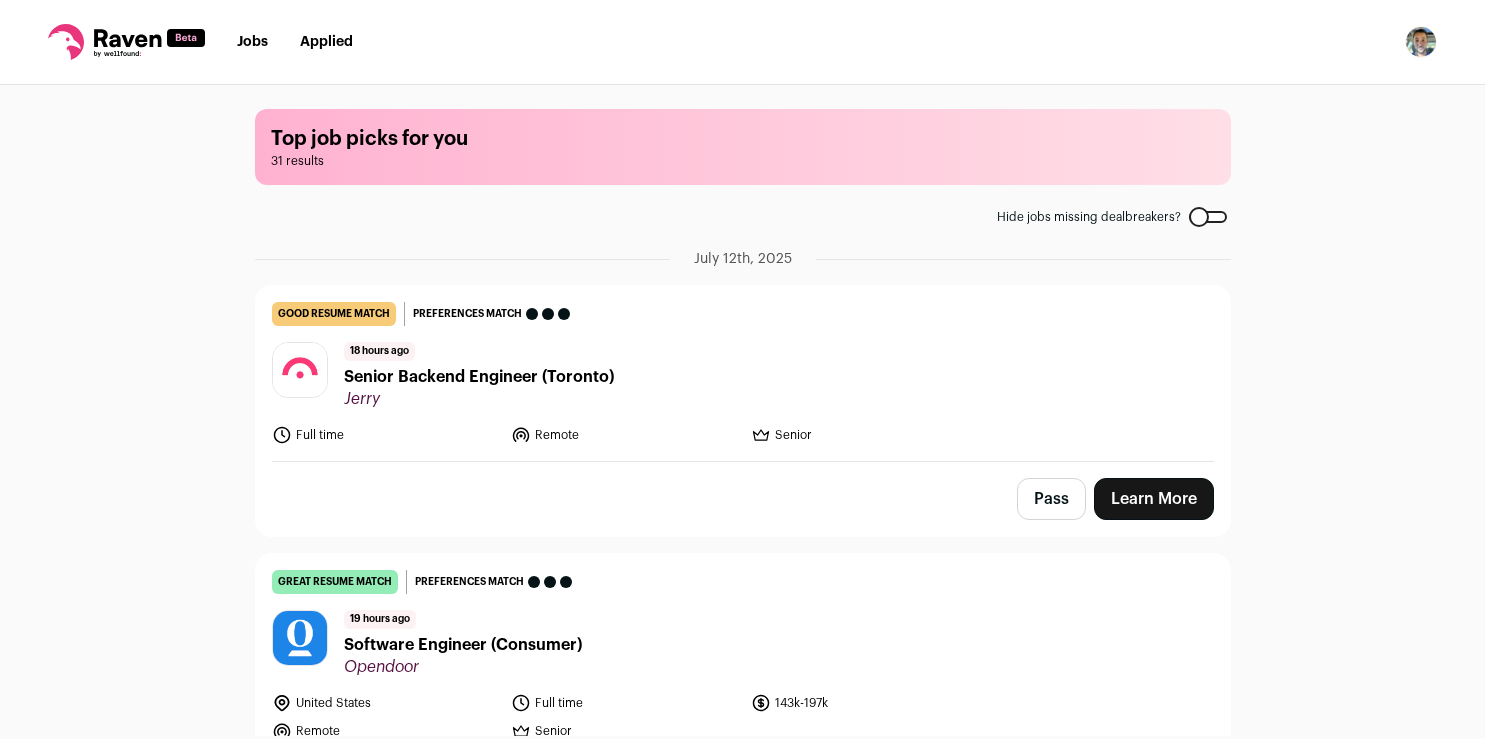 scroll, scrollTop: 0, scrollLeft: 0, axis: both 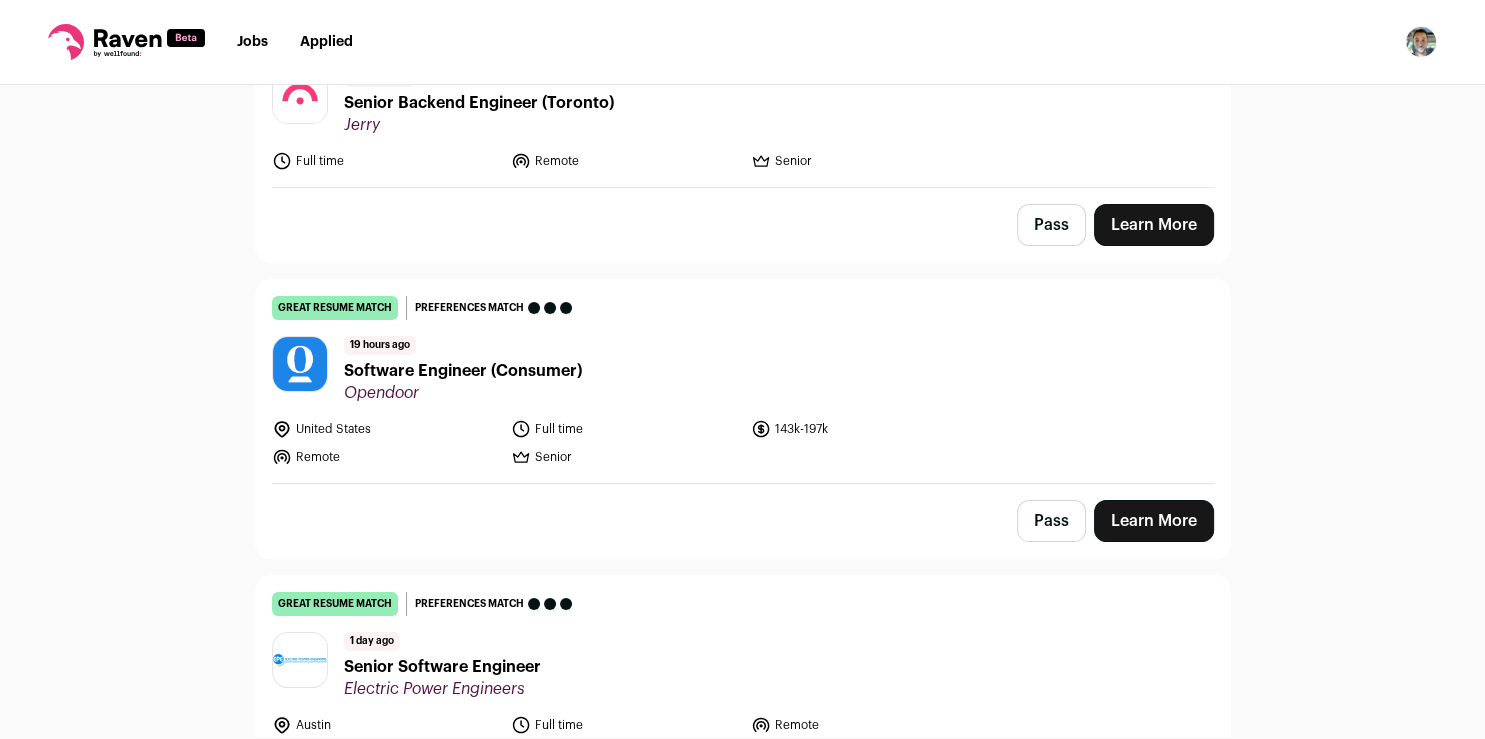 click on "Learn More" at bounding box center (1154, 521) 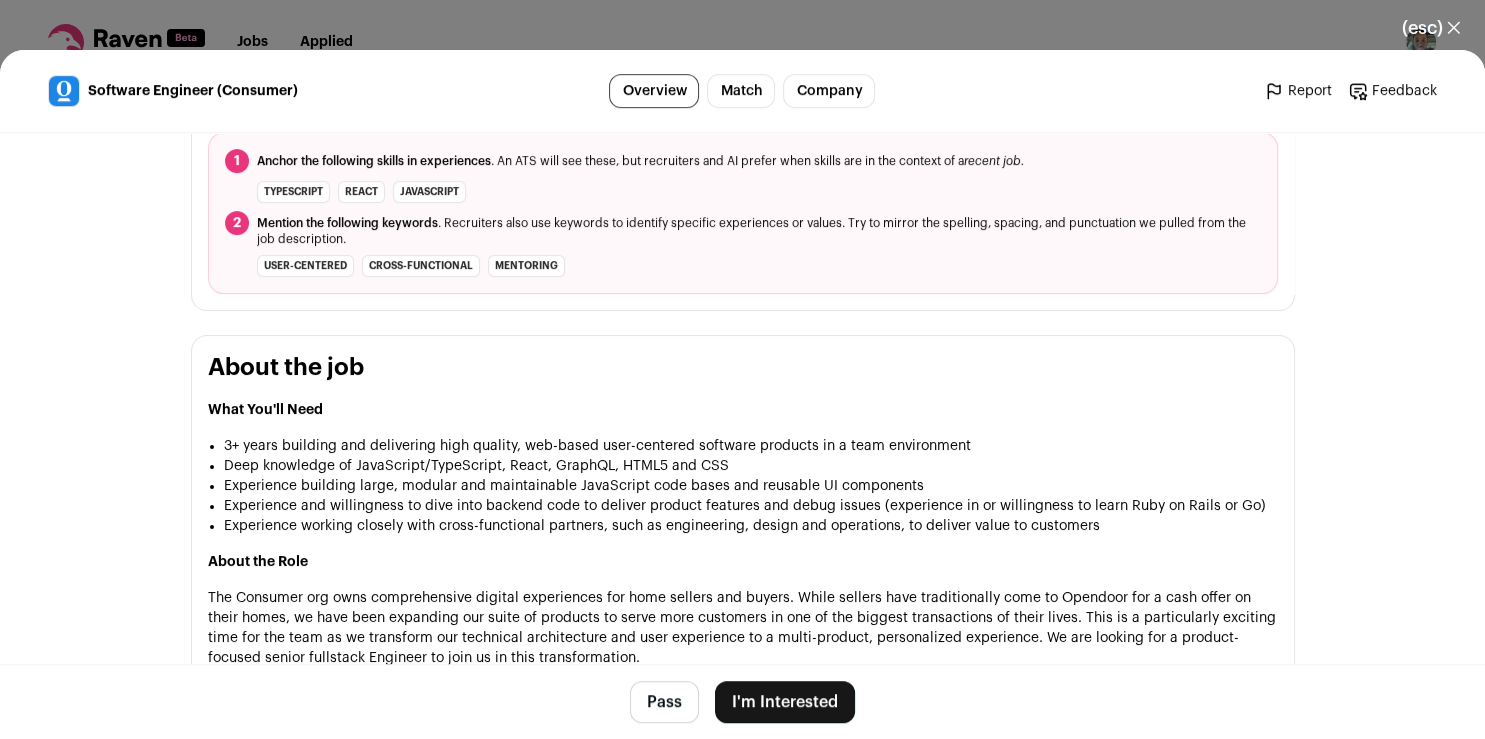 scroll, scrollTop: 849, scrollLeft: 0, axis: vertical 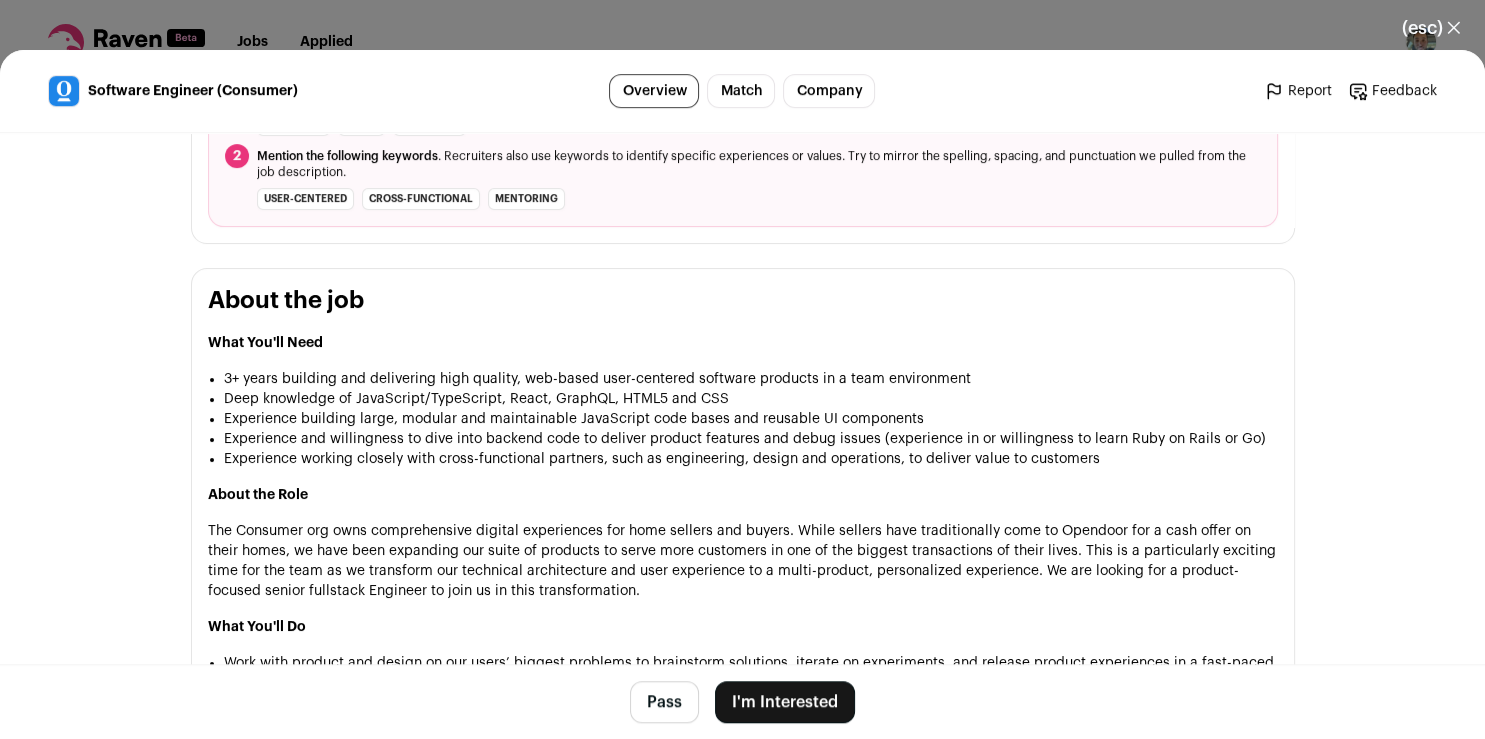 click on "I'm Interested" at bounding box center [785, 702] 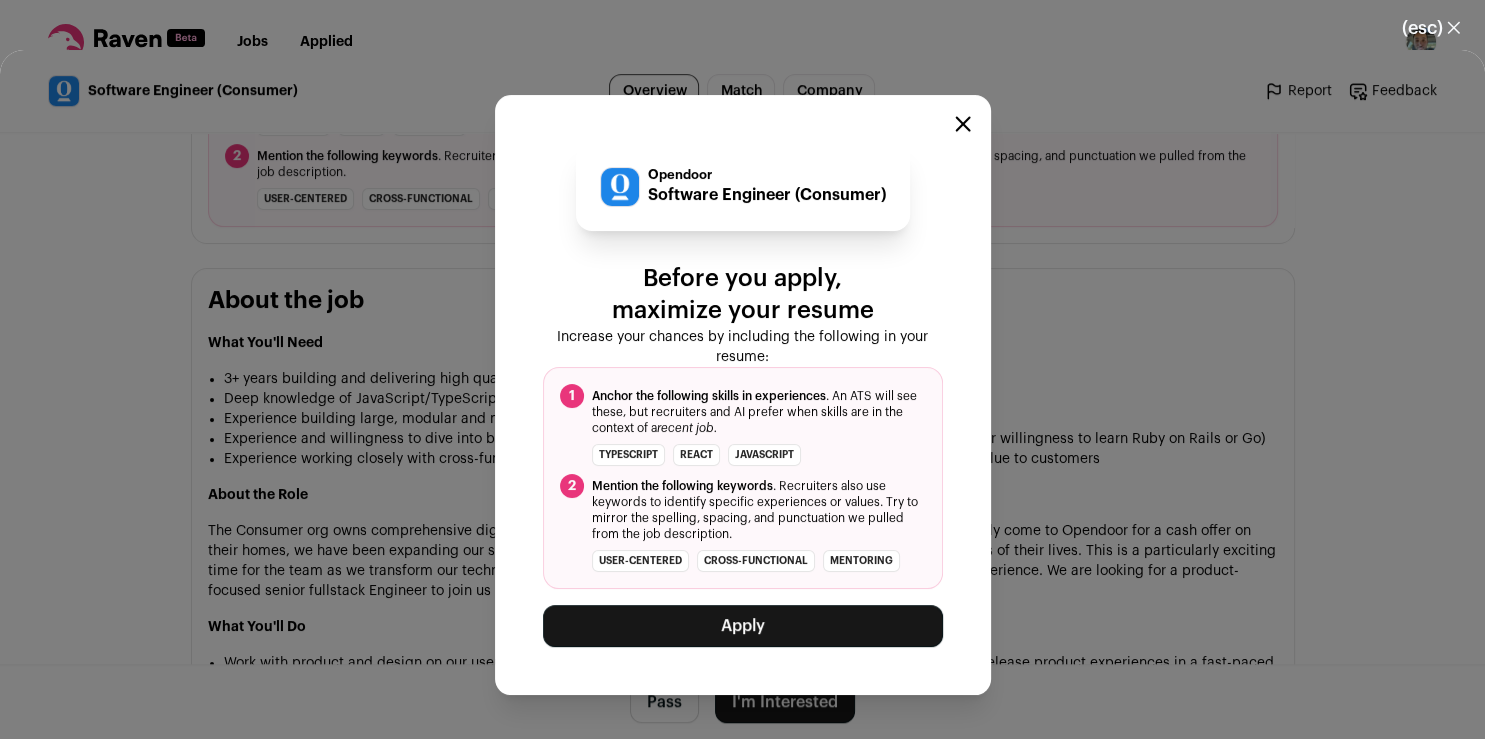 click on "Apply" at bounding box center (743, 626) 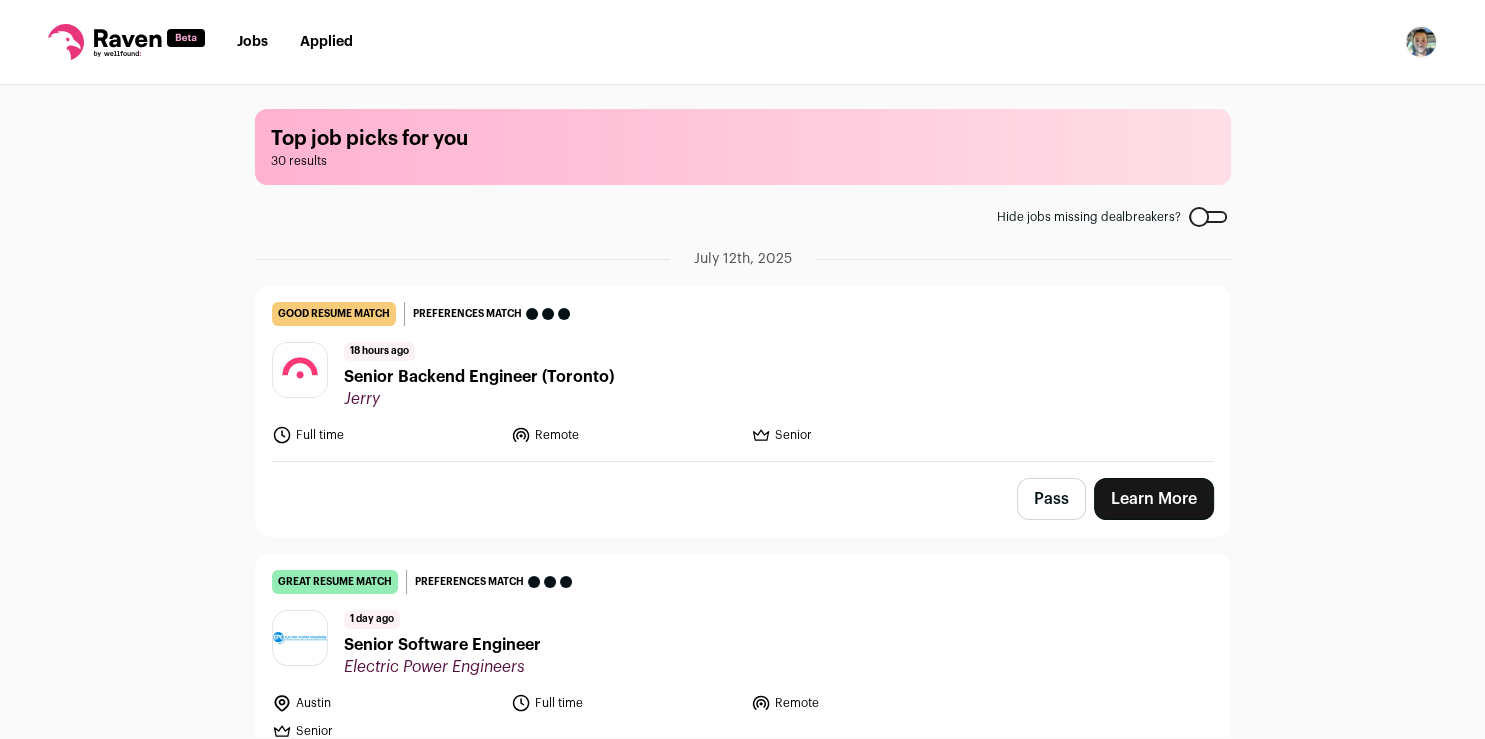 scroll, scrollTop: 399, scrollLeft: 0, axis: vertical 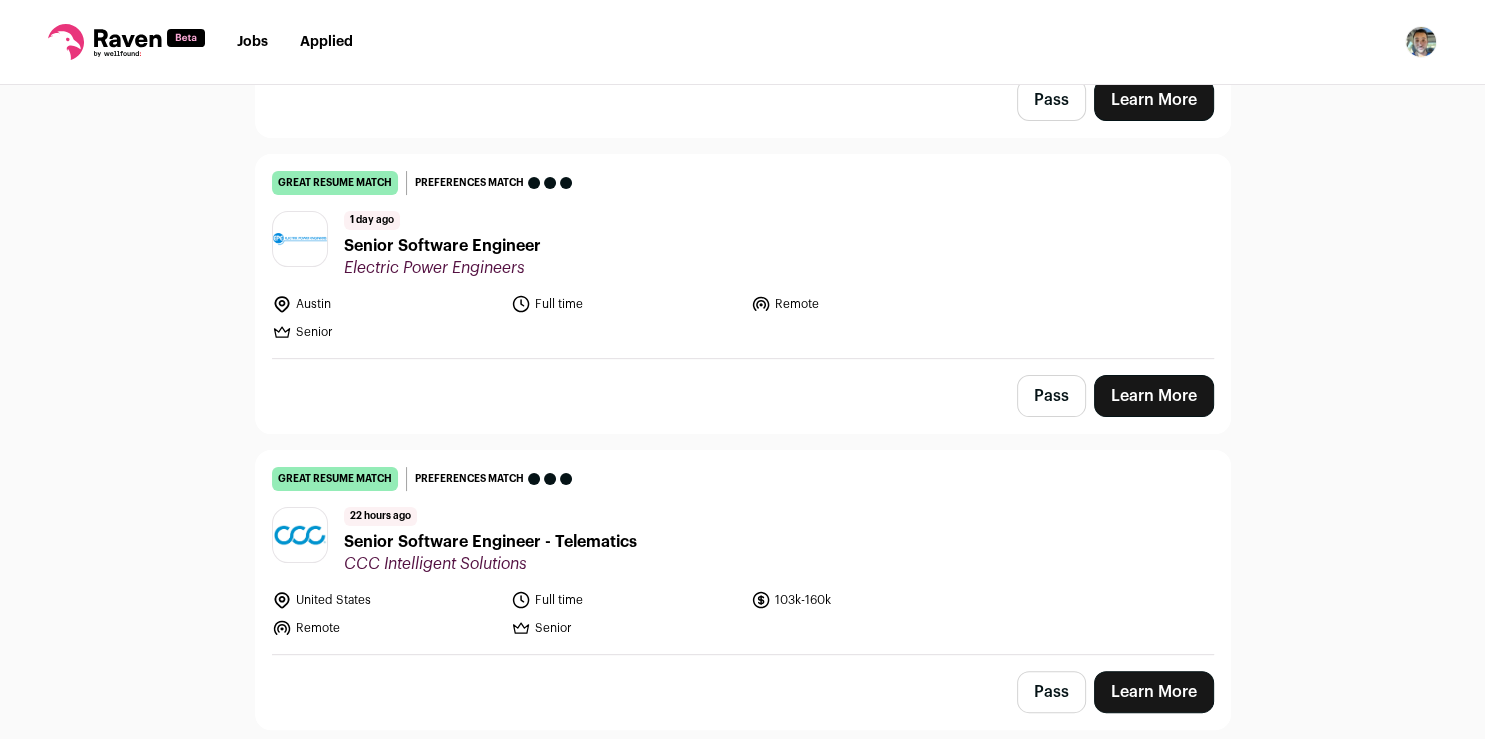 click on "Learn More" at bounding box center (1154, 396) 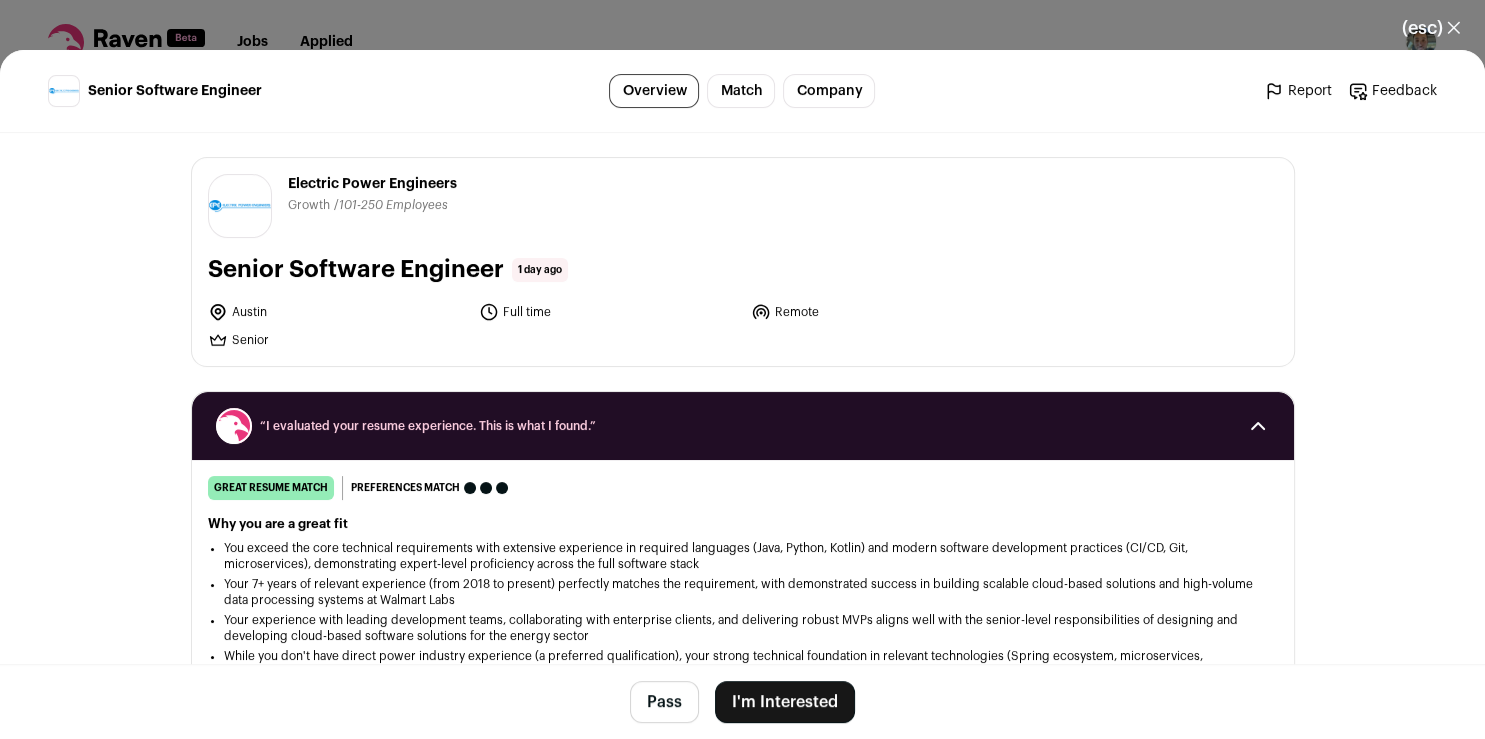 click on "I'm Interested" at bounding box center [785, 702] 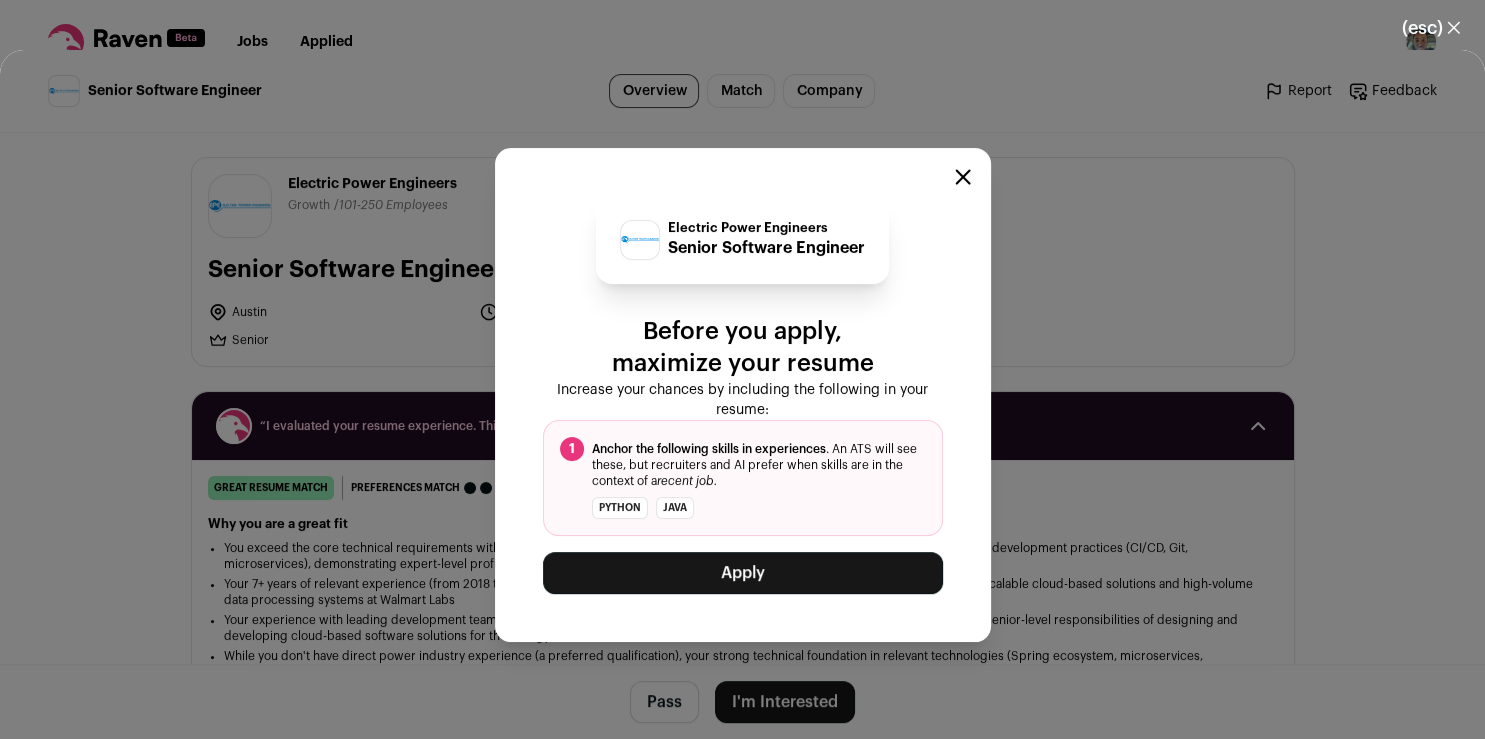 click on "Apply" at bounding box center [743, 573] 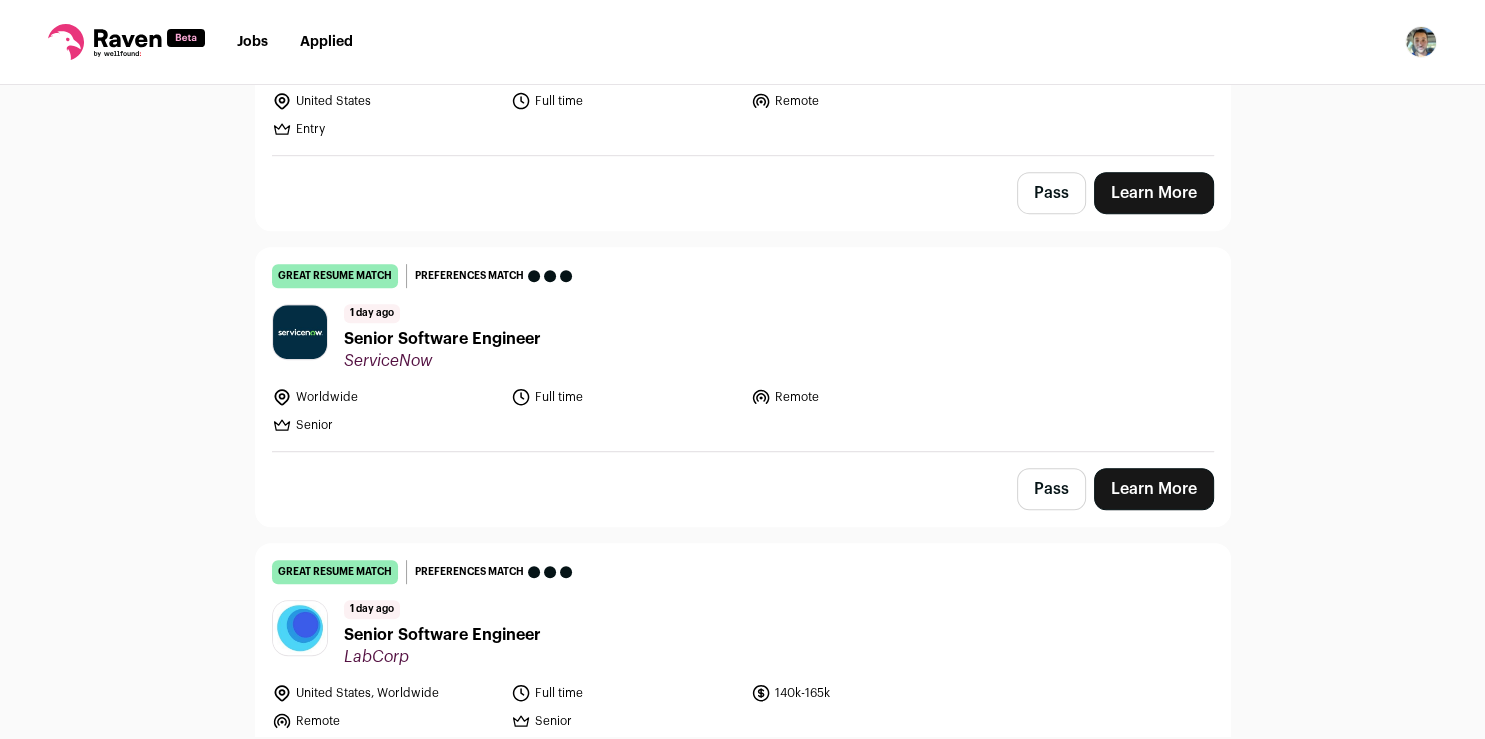 scroll, scrollTop: 906, scrollLeft: 0, axis: vertical 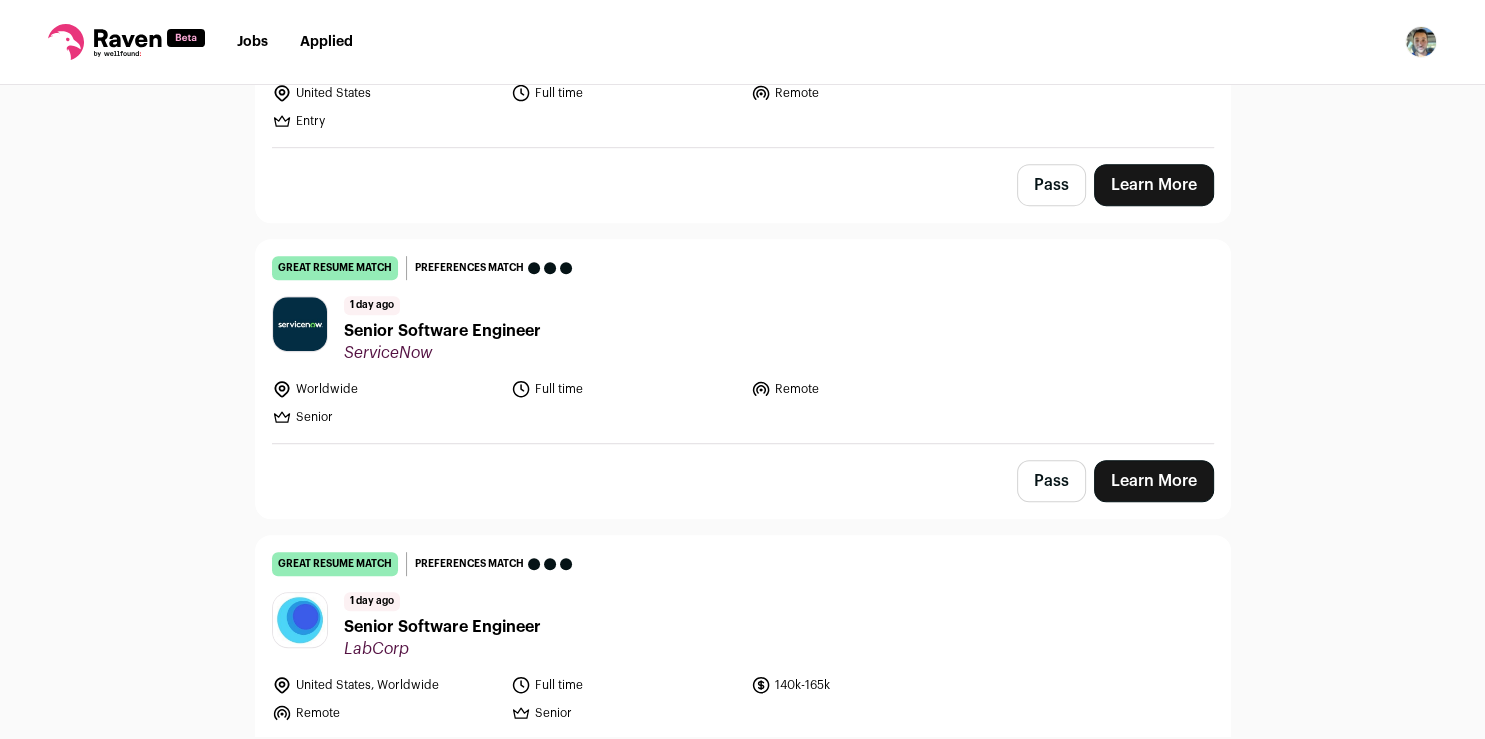 click on "Learn More" at bounding box center (1154, 481) 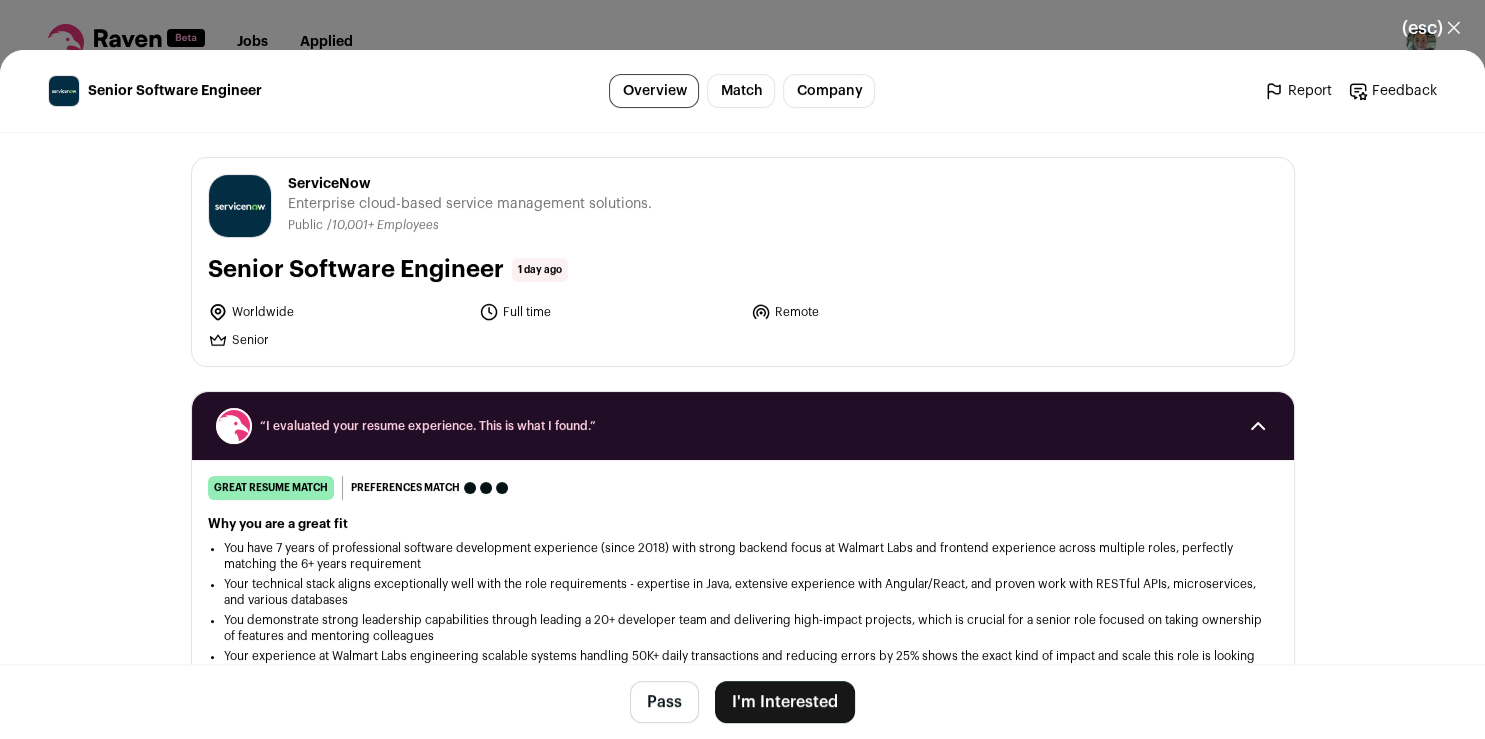 click on "I'm Interested" at bounding box center [785, 702] 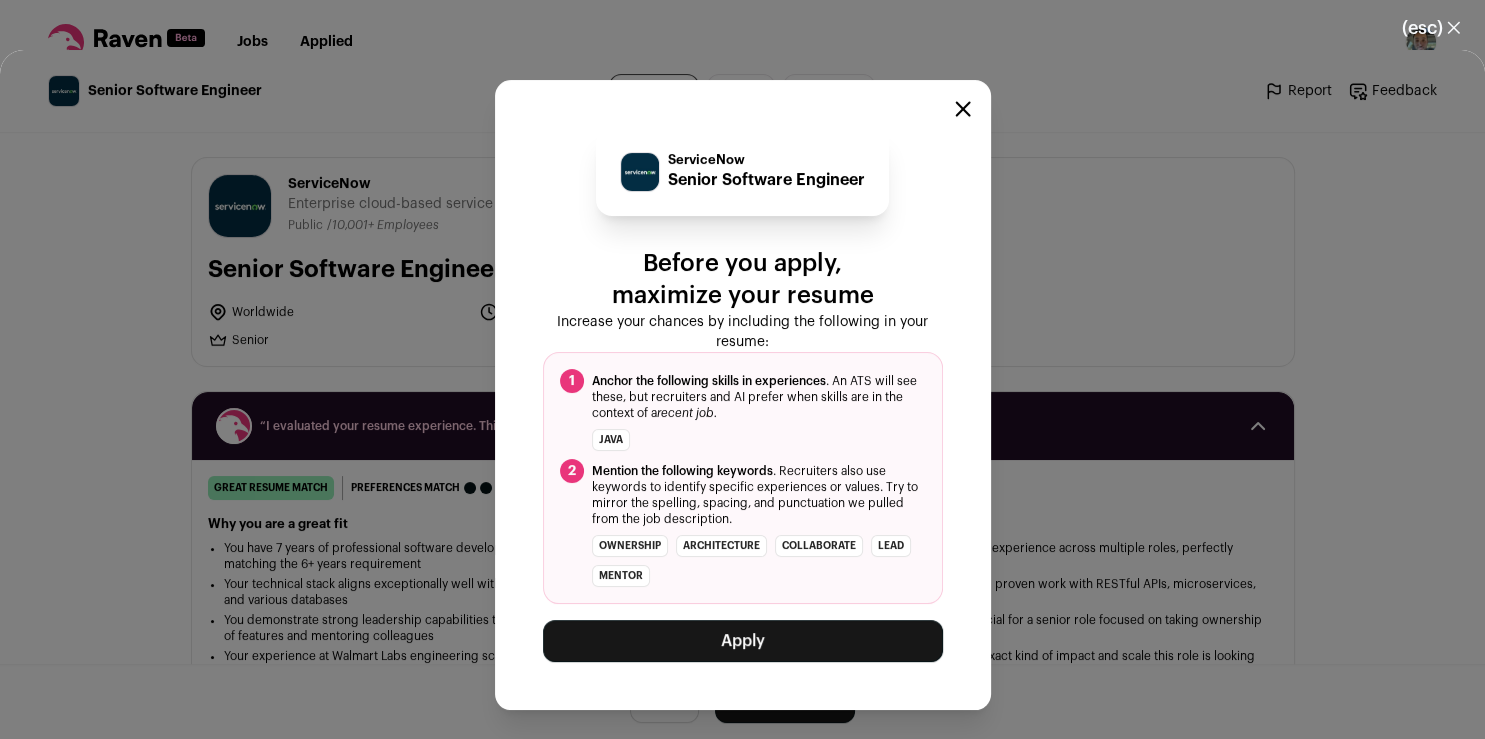 click 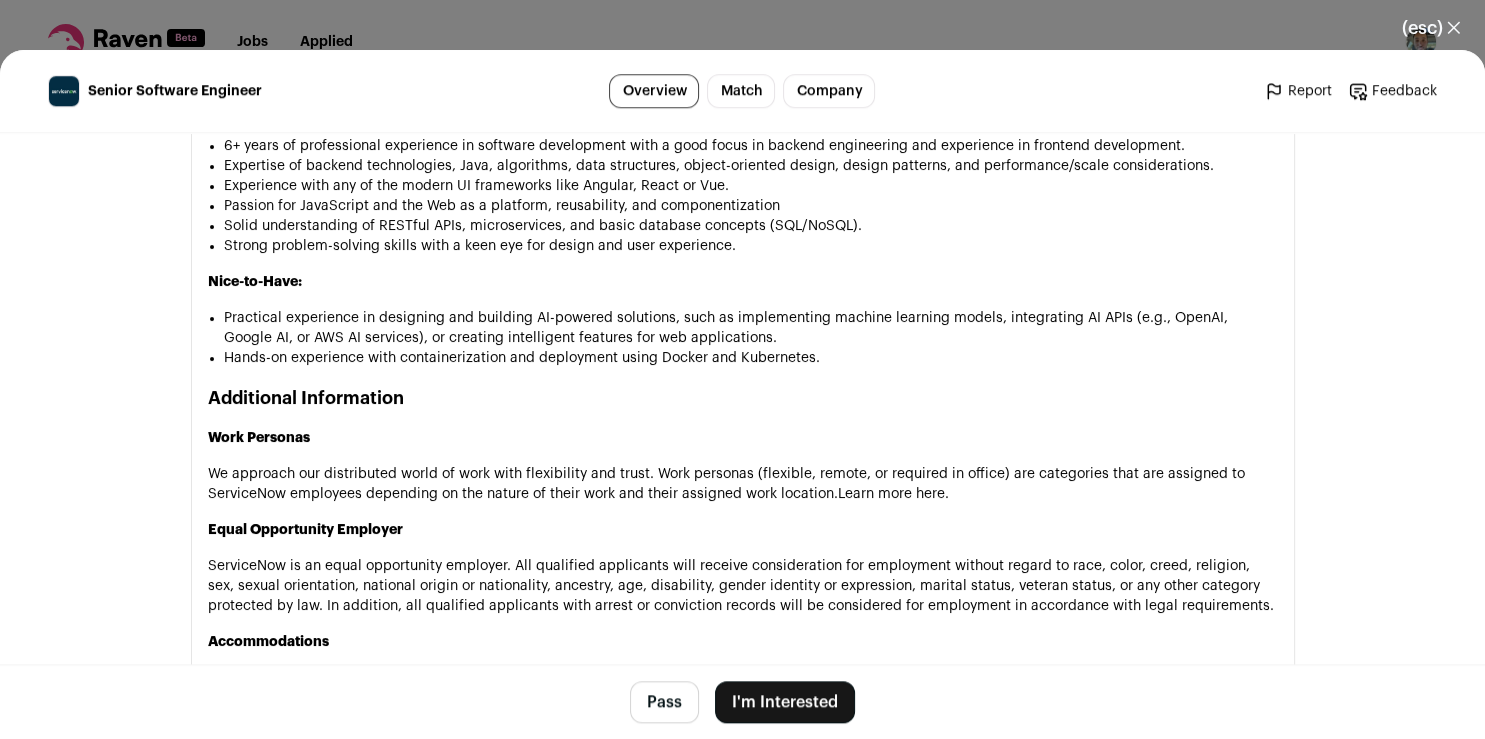 scroll, scrollTop: 1739, scrollLeft: 0, axis: vertical 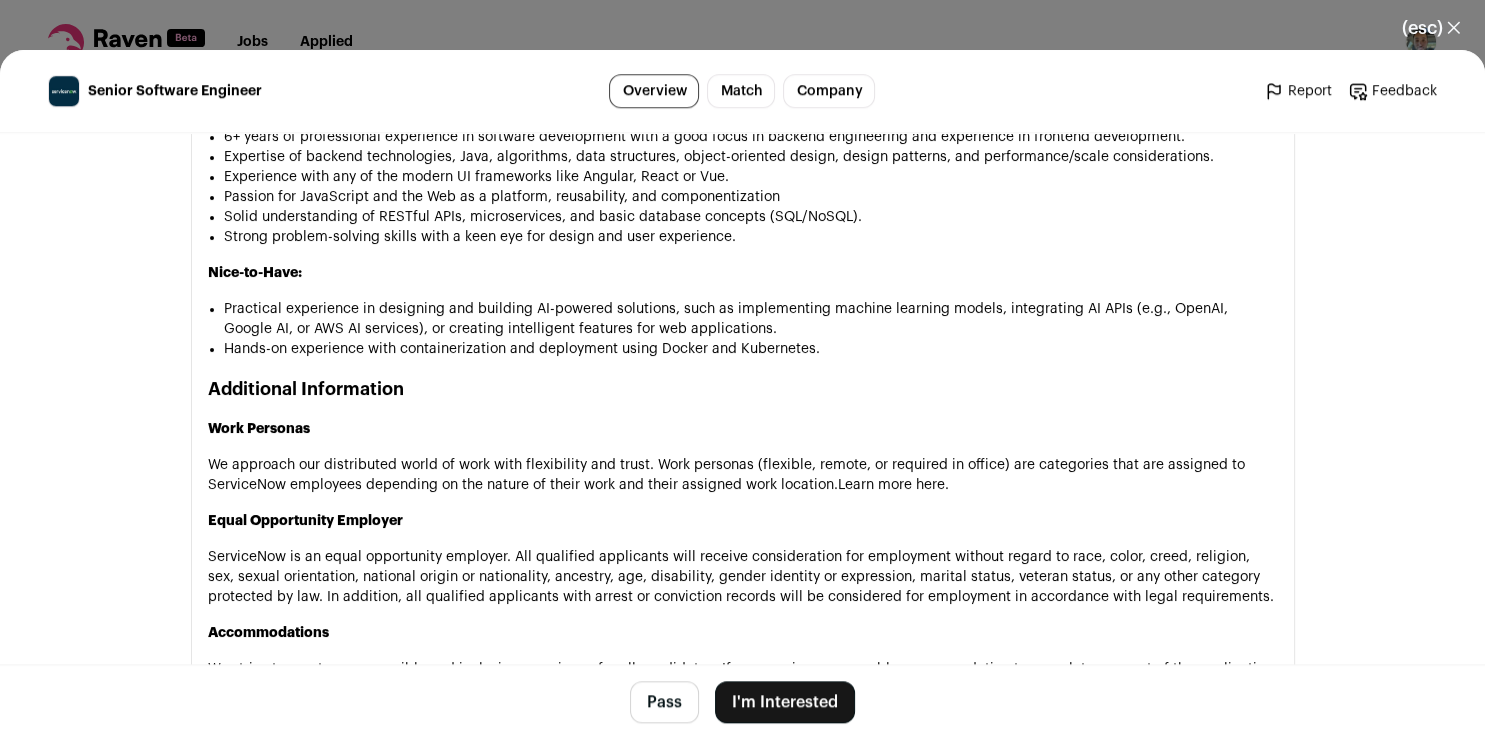 click on "I'm Interested" at bounding box center [785, 702] 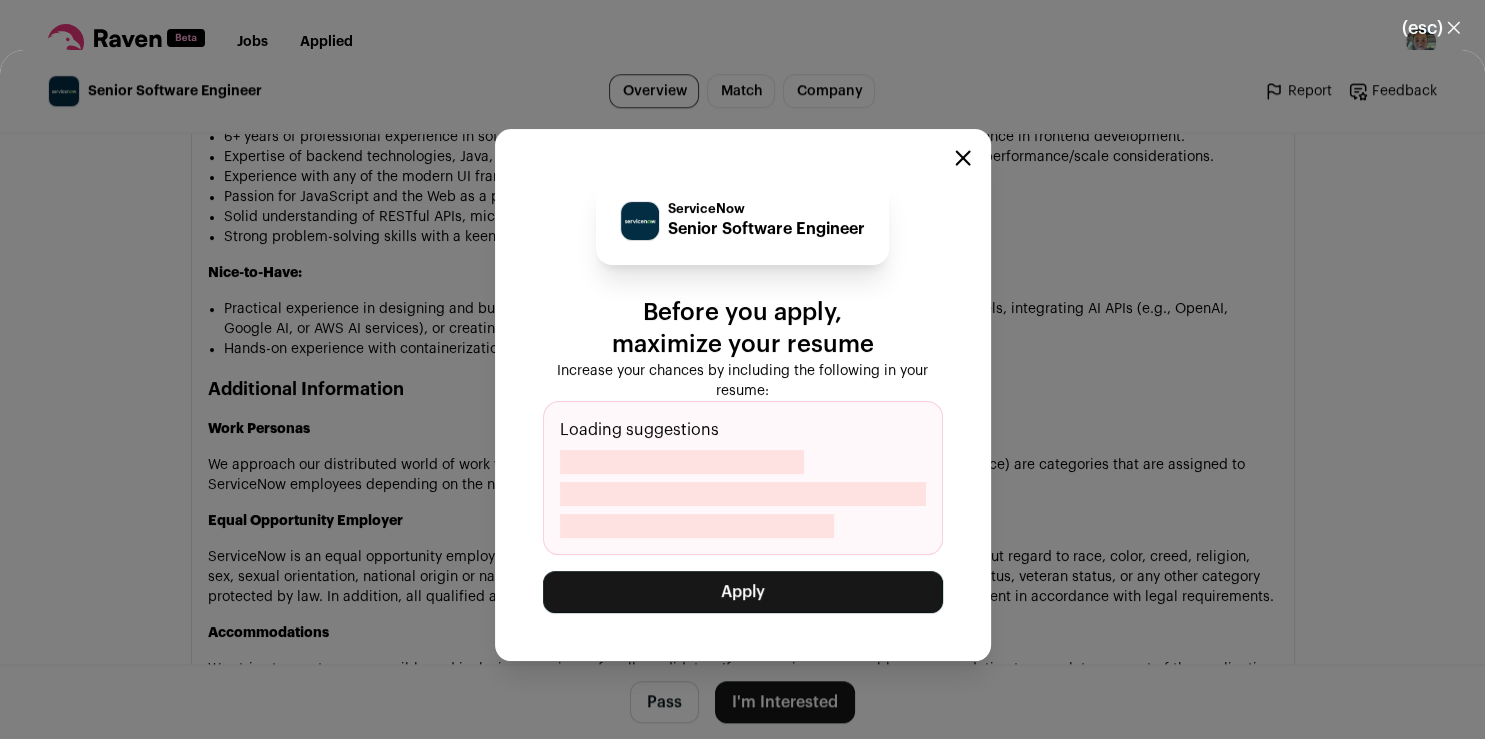 click on "Apply" at bounding box center [743, 592] 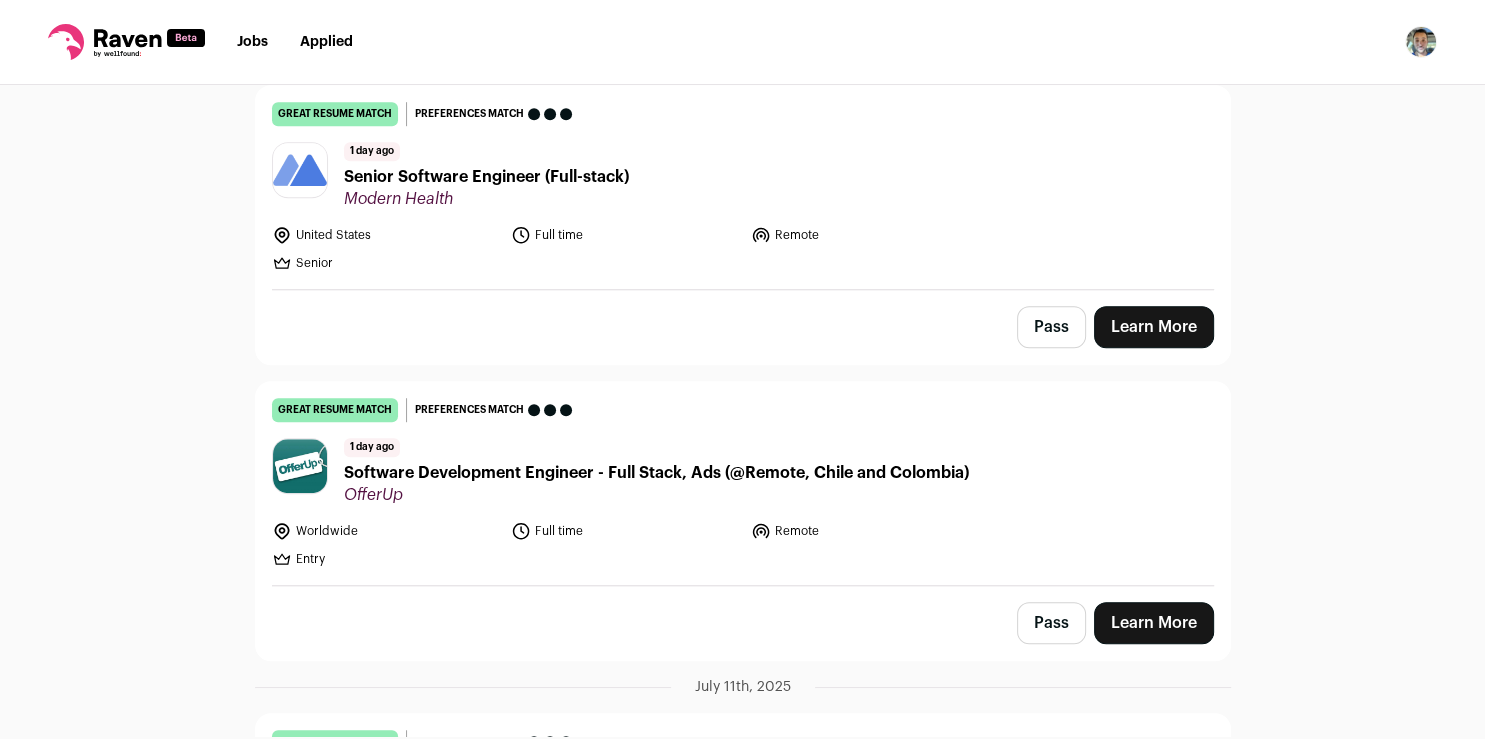 scroll, scrollTop: 1348, scrollLeft: 0, axis: vertical 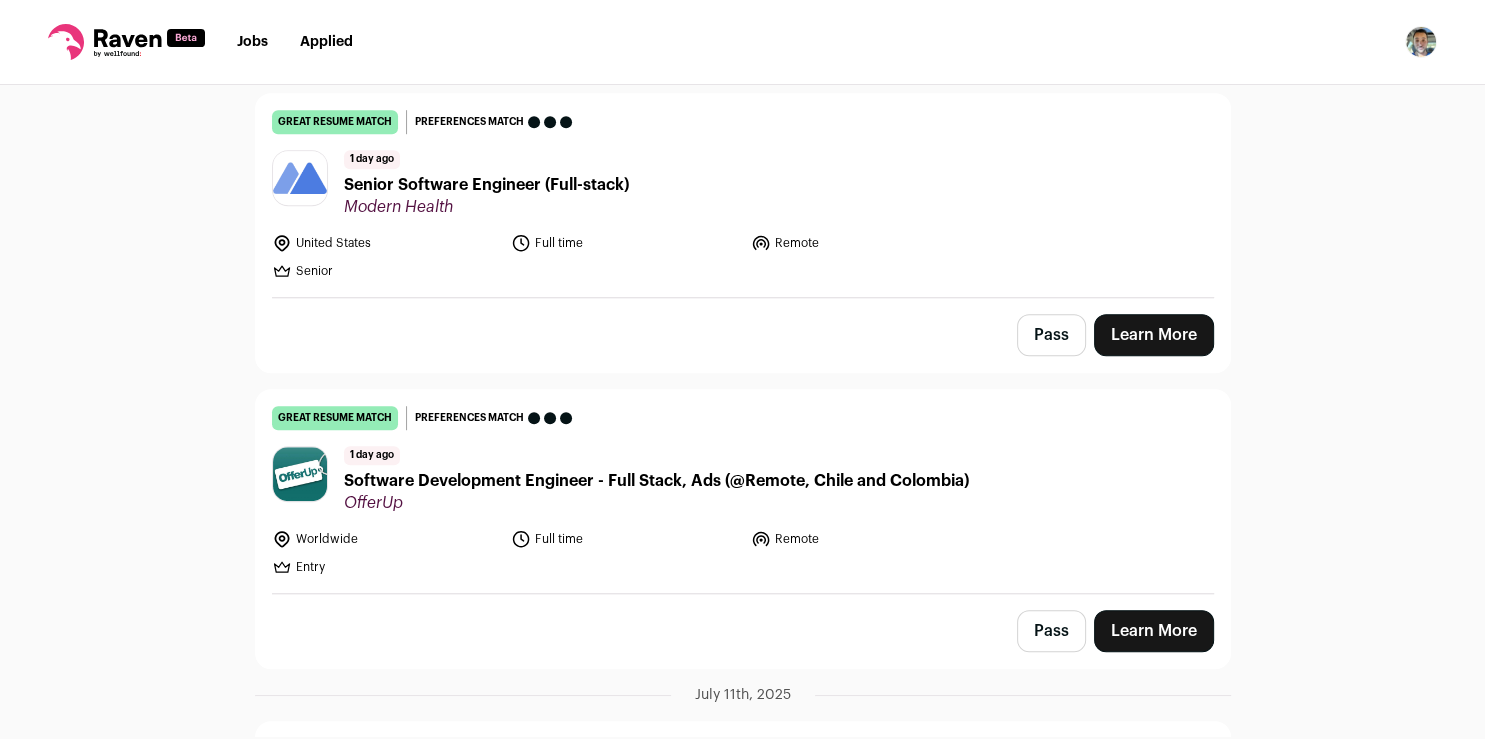 click on "great resume match
You meet the must-have requirements, the nice-to-have requirements, and are a strong fit for the job responsibilities. You may still want some resume edits to stand out, but your resume is a strong match as-is.
Preferences match
This job meets all of your dealbreakers and nice-to-haves
1 day ago
Senior Software Engineer (Full-stack)
Modern Health
United States
Full time" at bounding box center (743, 195) 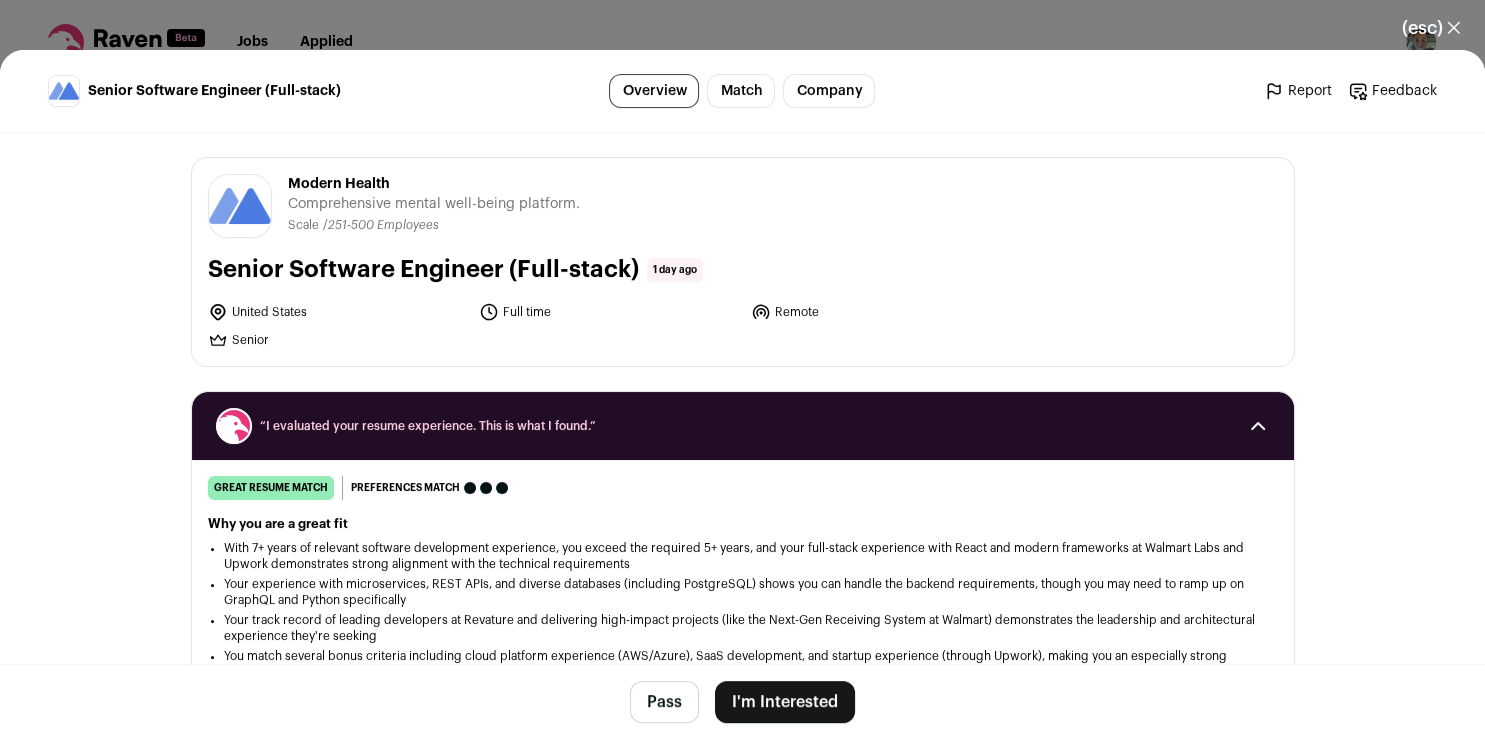 scroll, scrollTop: 516, scrollLeft: 0, axis: vertical 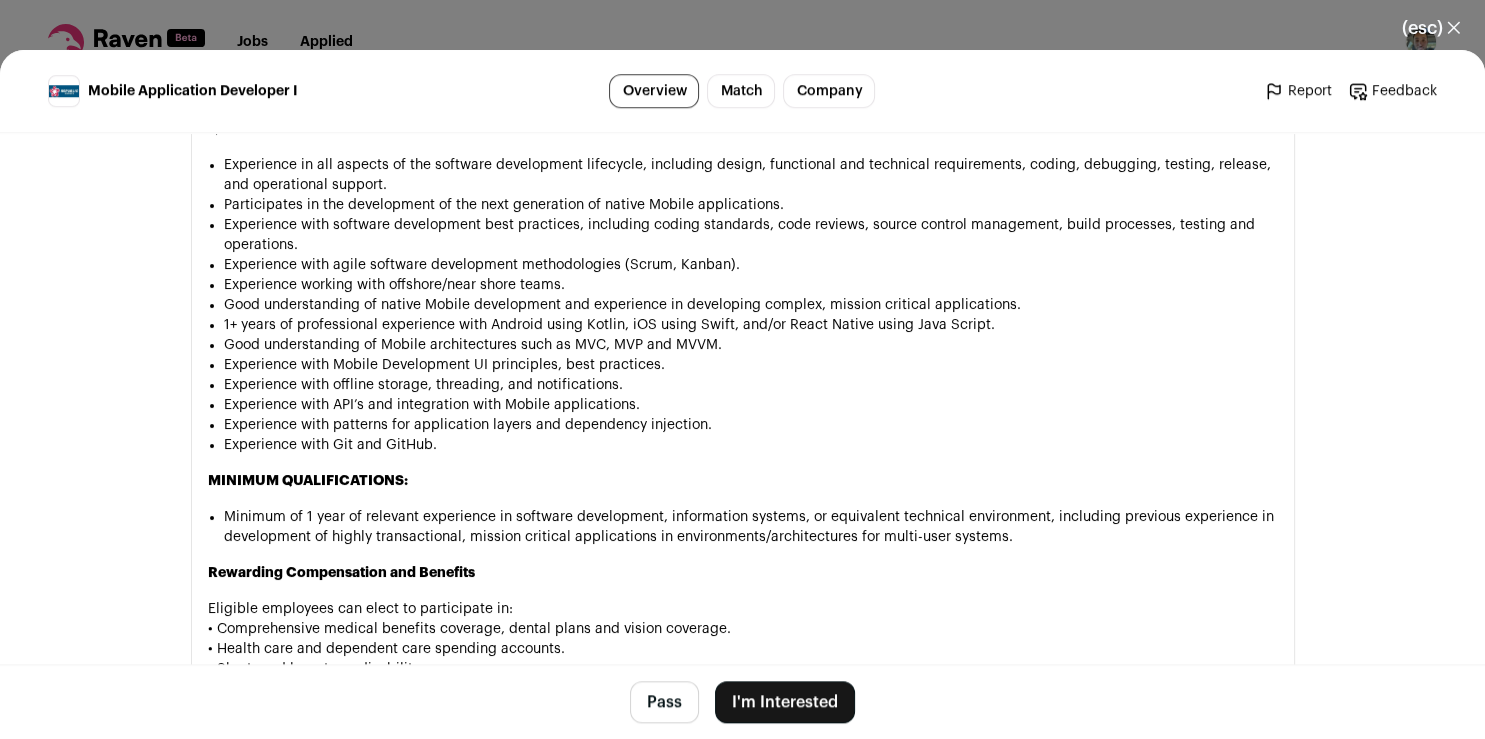 click on "I'm Interested" at bounding box center (785, 702) 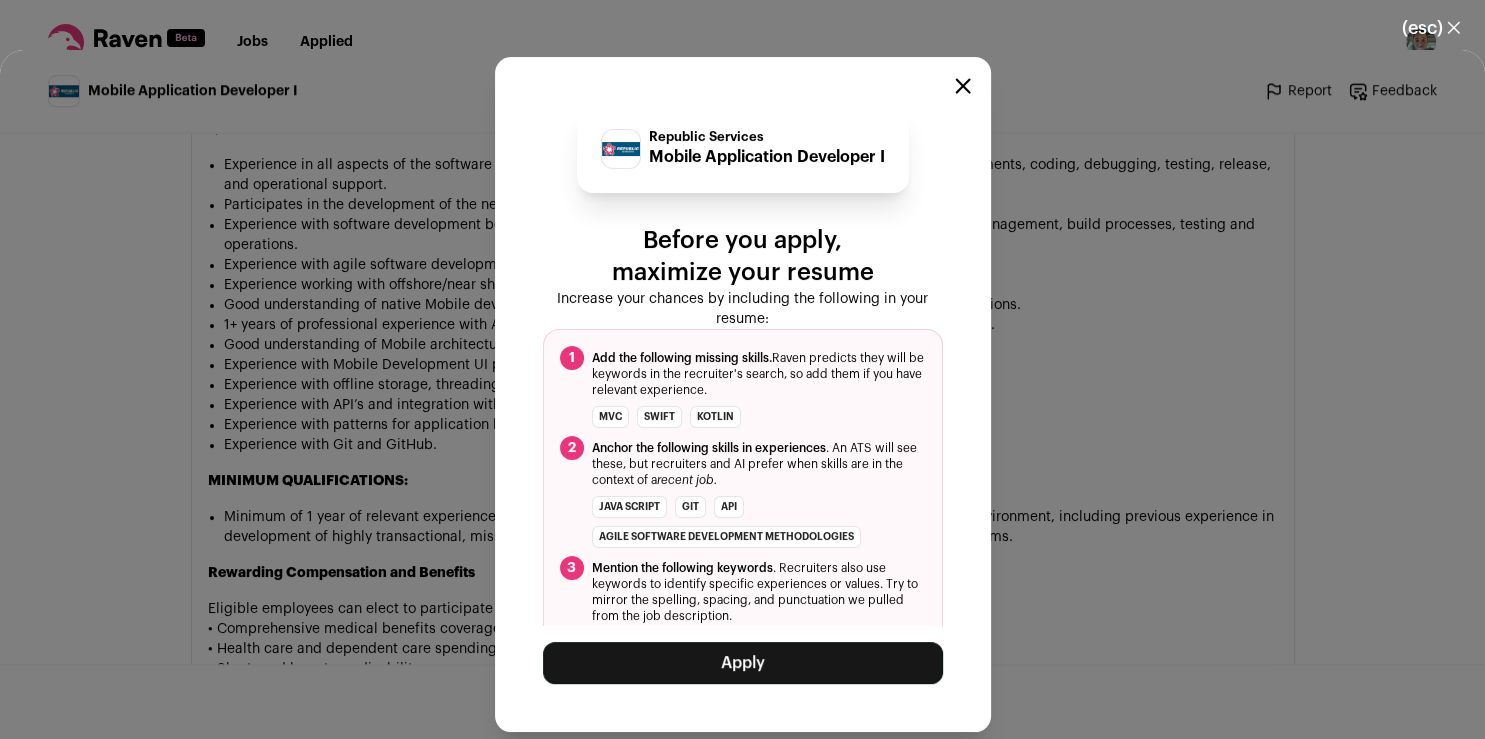 click on "Apply" at bounding box center [743, 663] 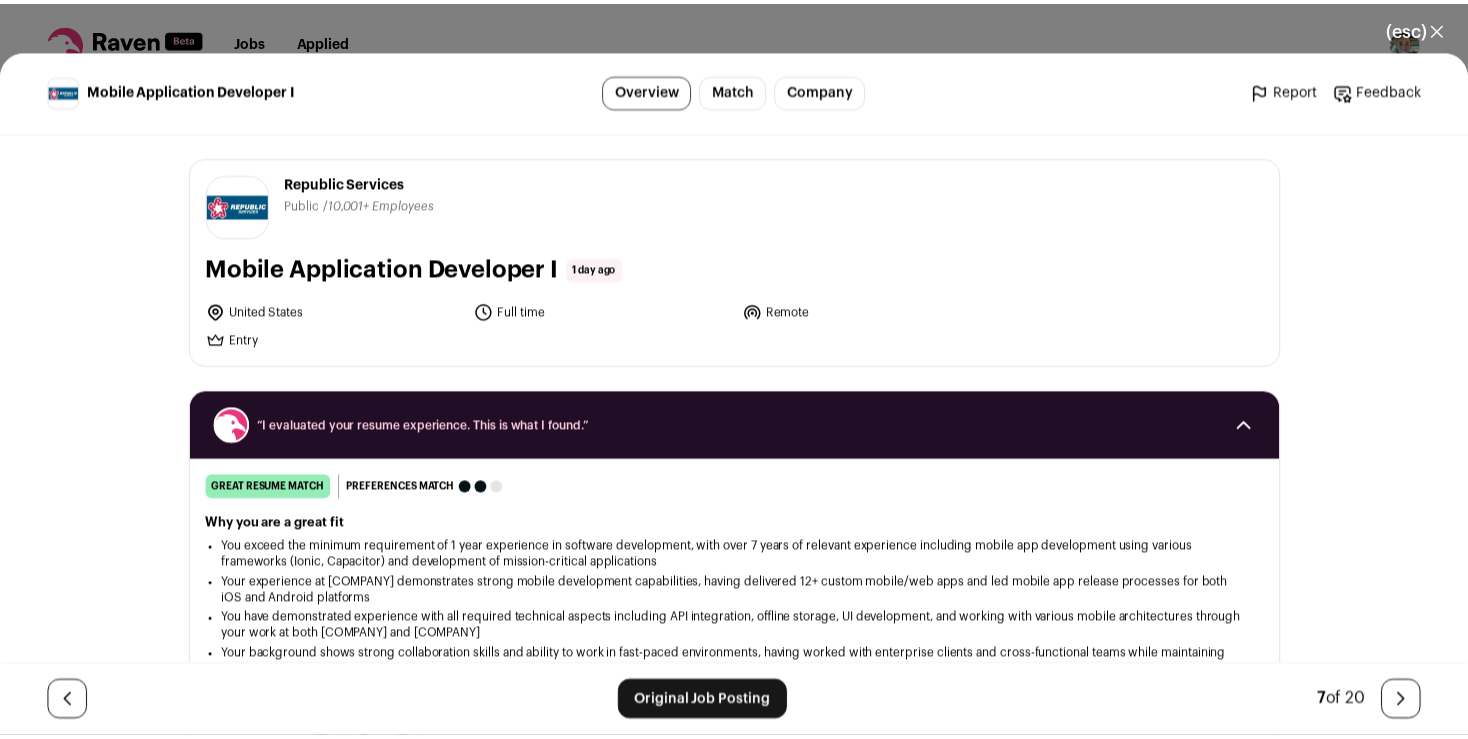 scroll, scrollTop: 0, scrollLeft: 0, axis: both 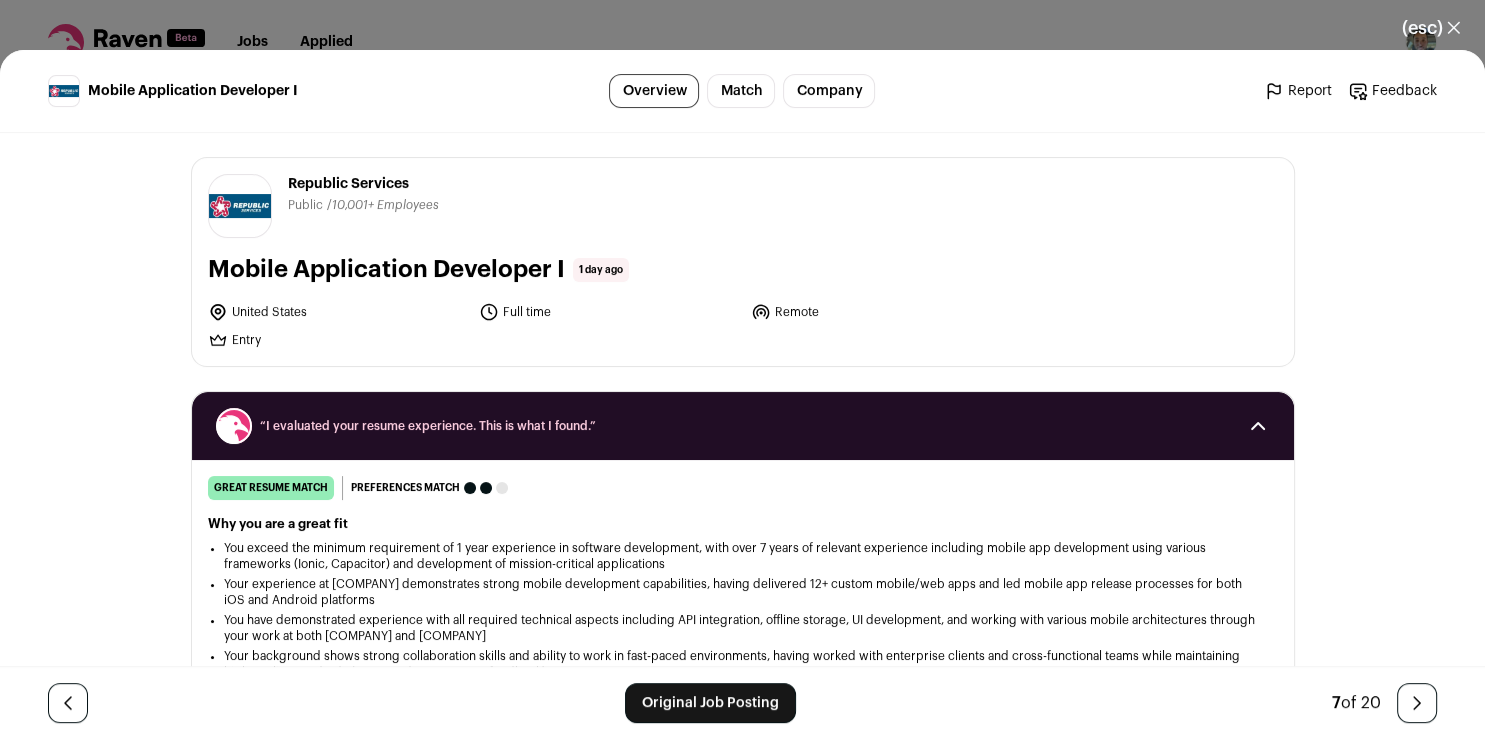 click on "(esc) ✕" at bounding box center (1431, 28) 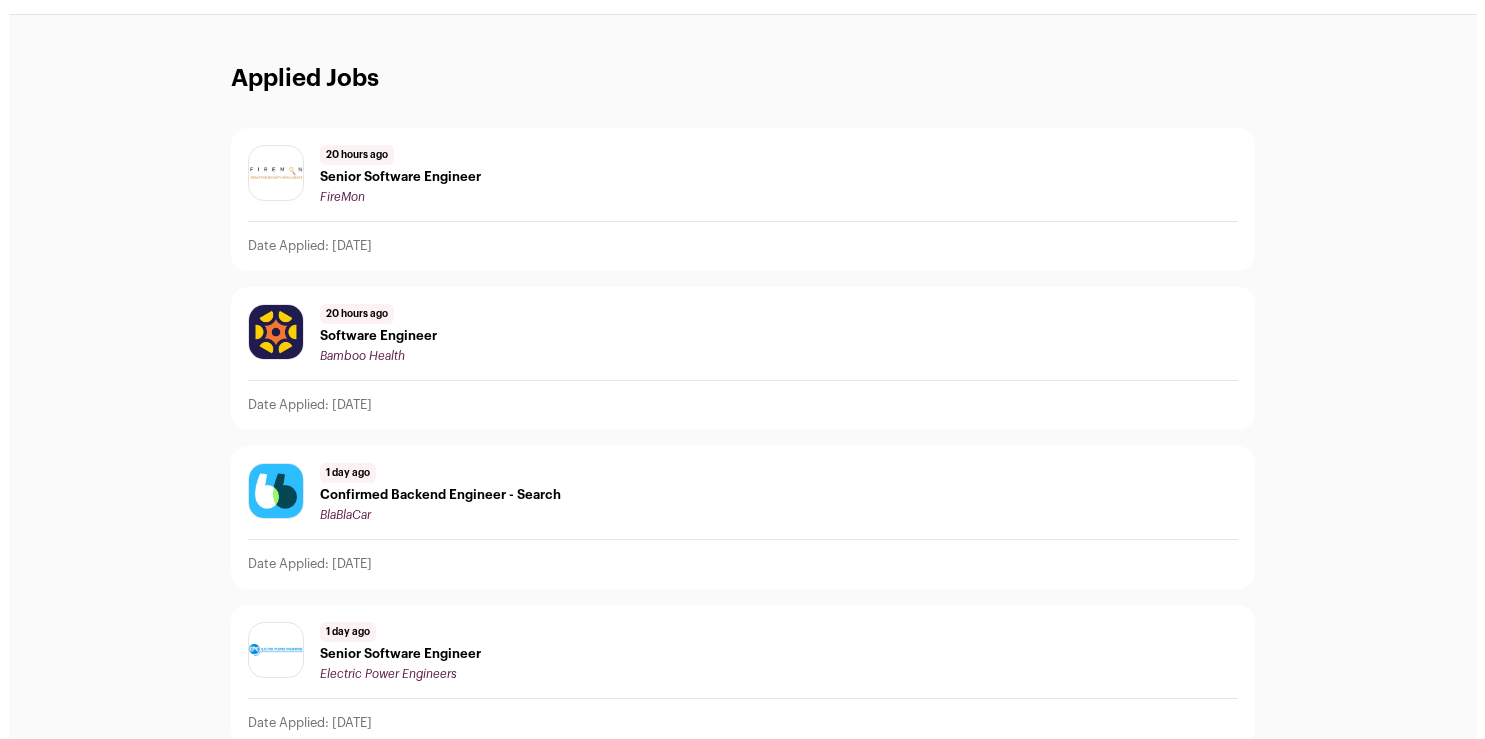 scroll, scrollTop: 0, scrollLeft: 0, axis: both 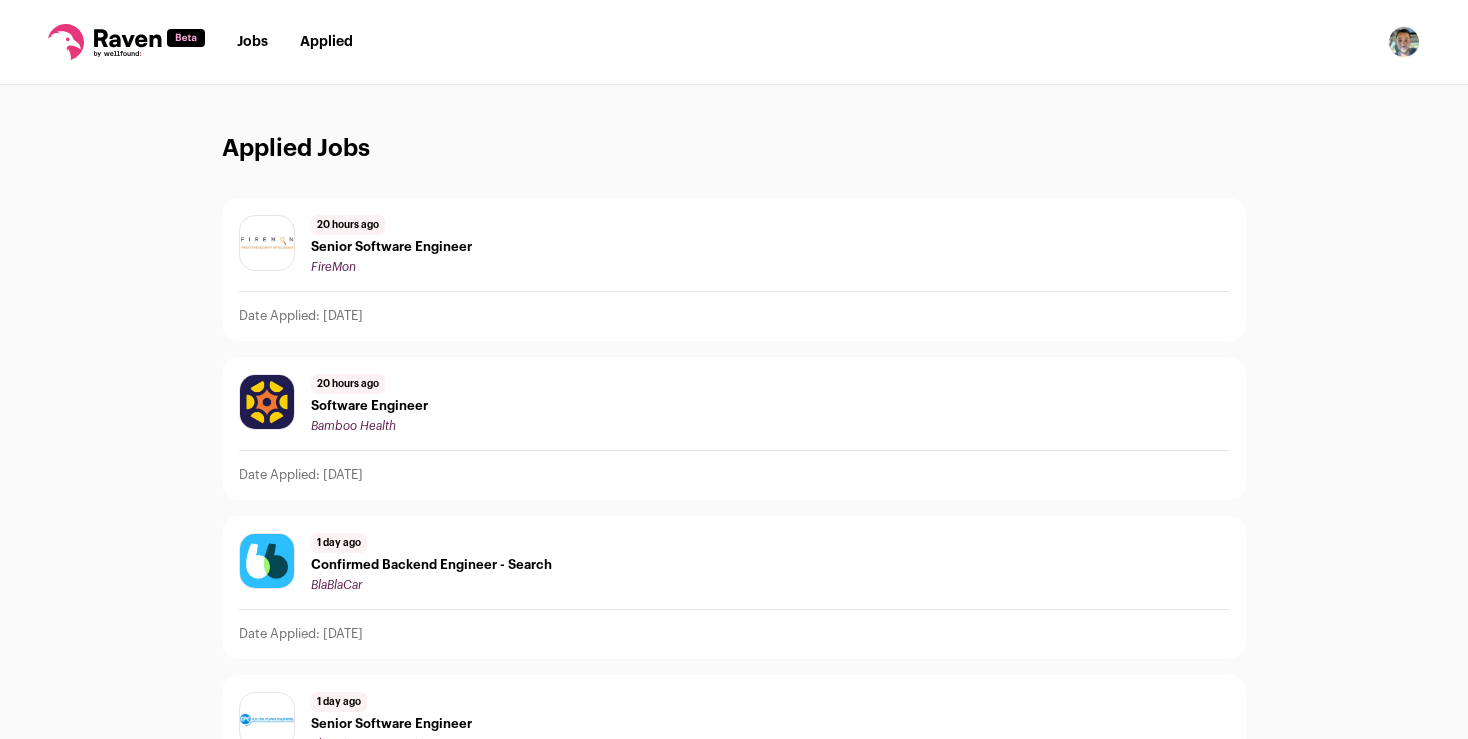 click on "Jobs" at bounding box center [252, 42] 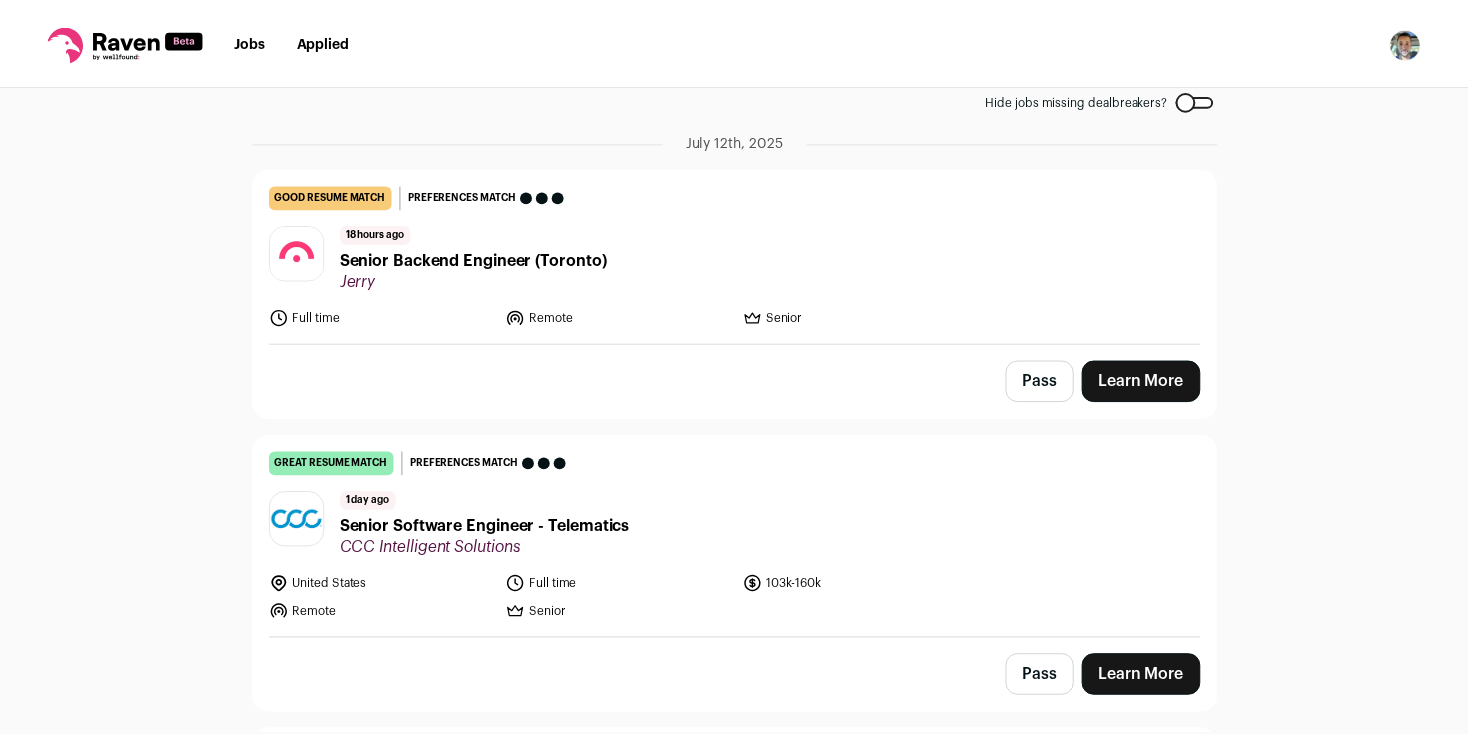 scroll, scrollTop: 0, scrollLeft: 0, axis: both 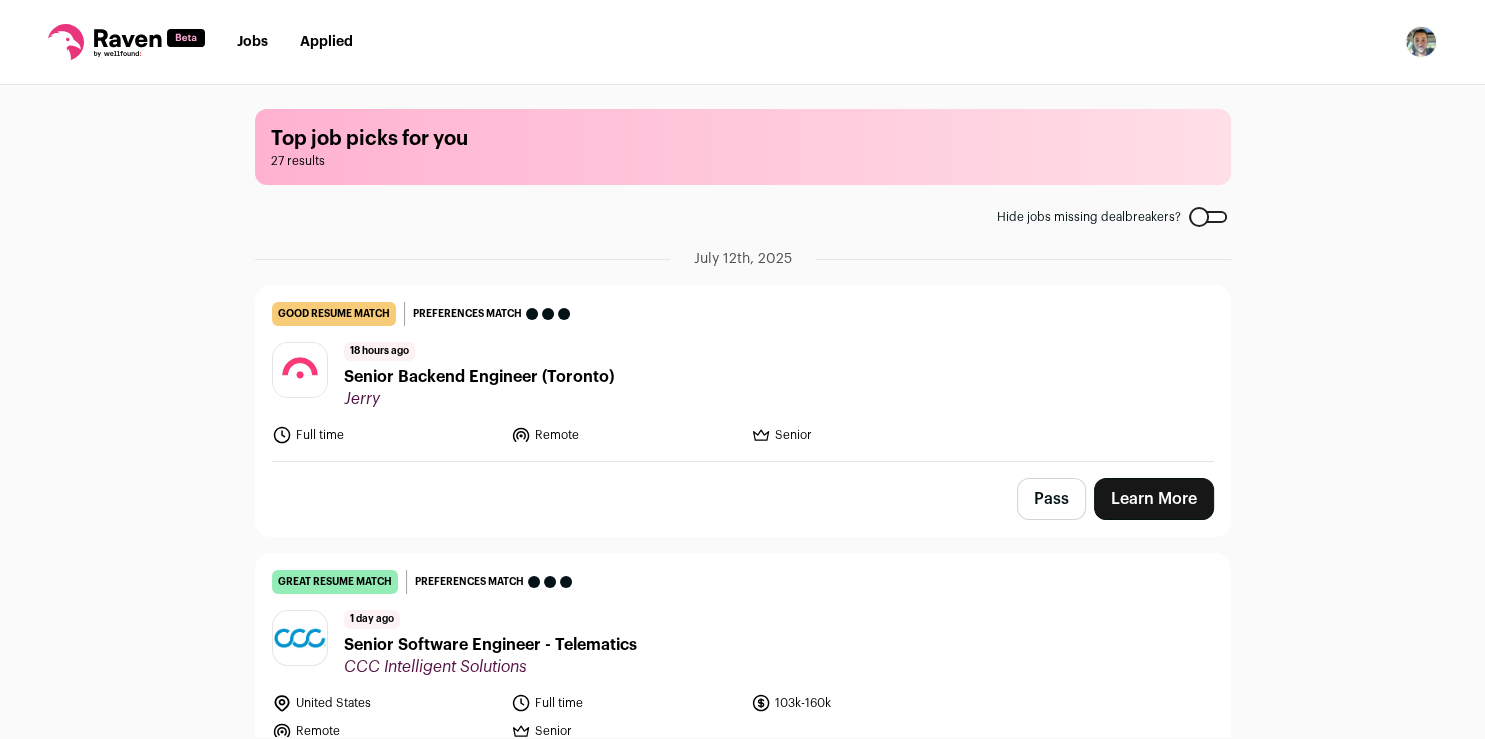 click on "Applied" at bounding box center (326, 42) 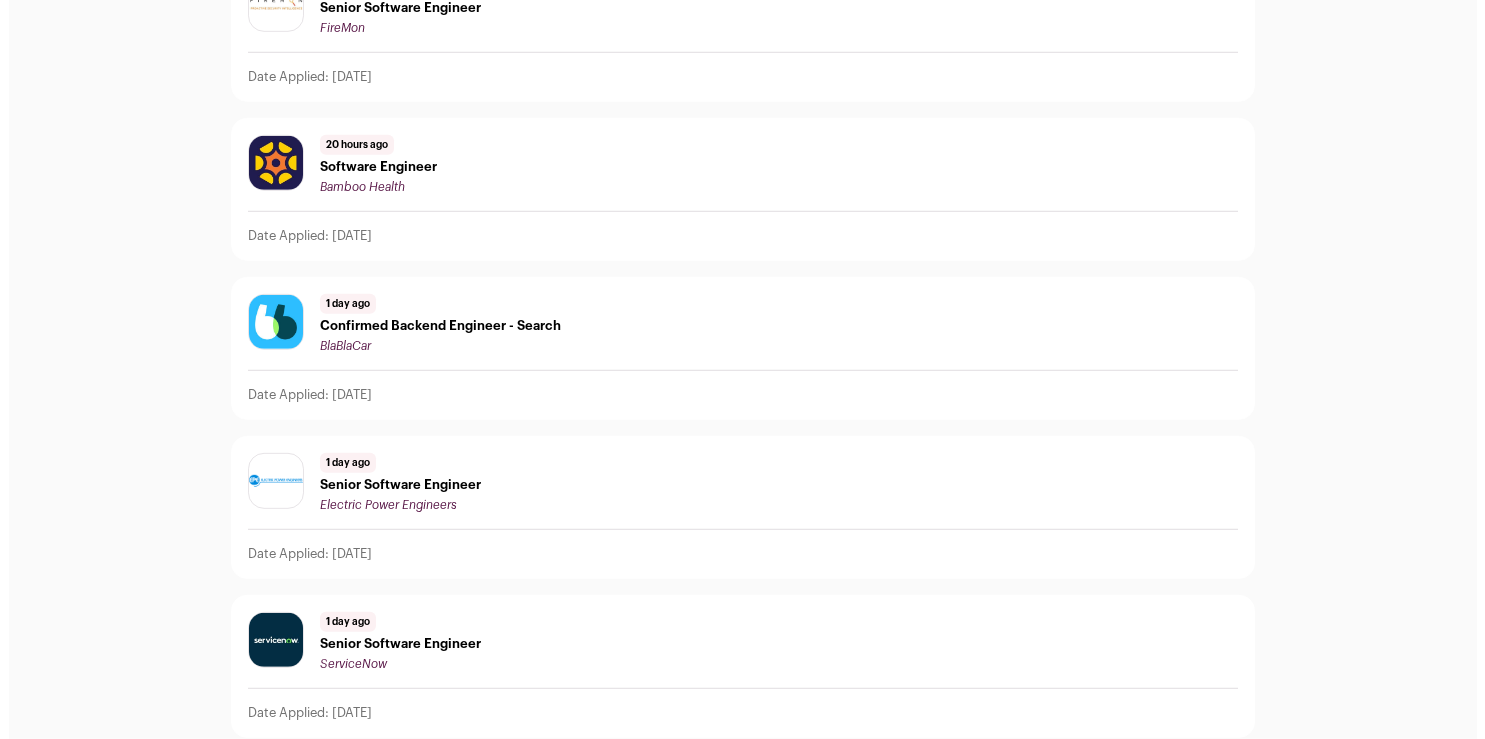 scroll, scrollTop: 0, scrollLeft: 0, axis: both 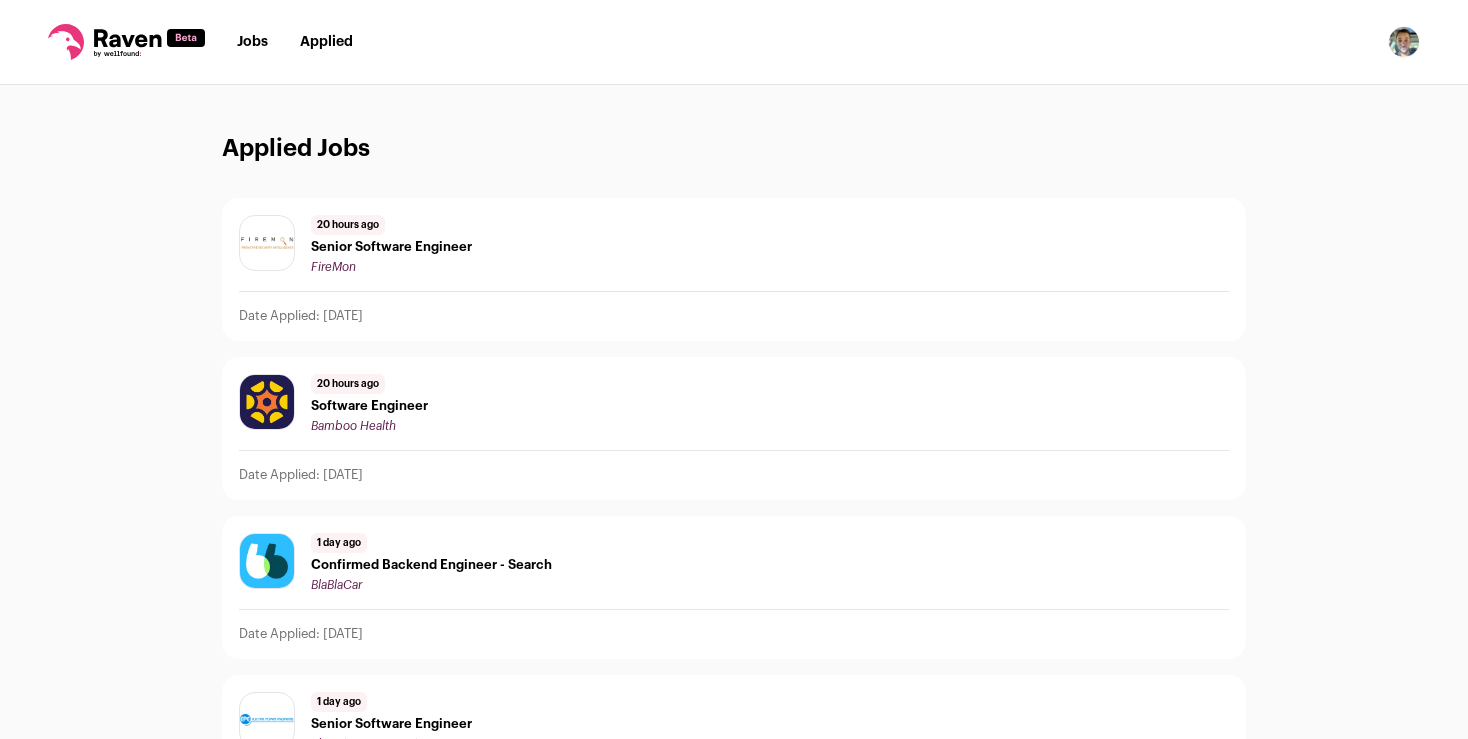click on "Jobs" at bounding box center [252, 42] 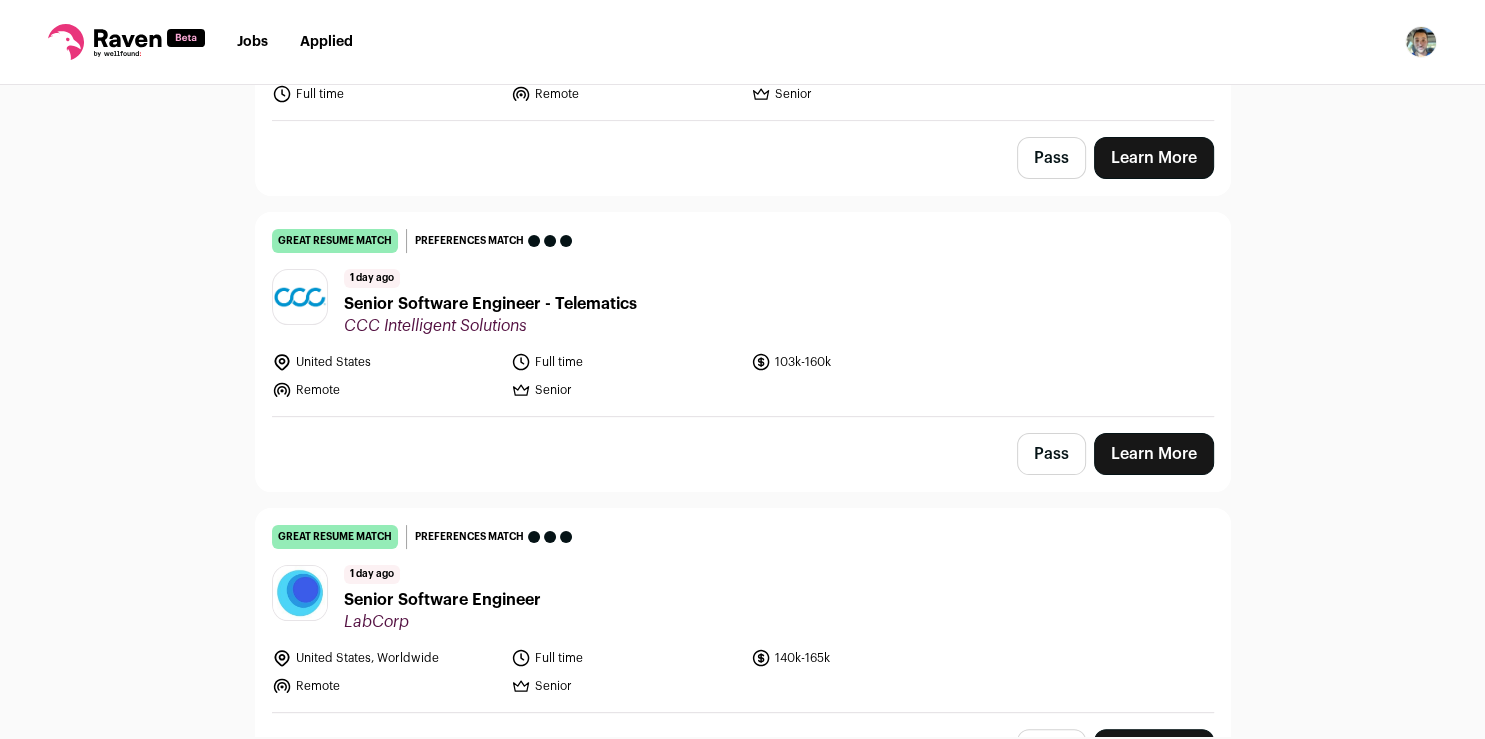 scroll, scrollTop: 350, scrollLeft: 0, axis: vertical 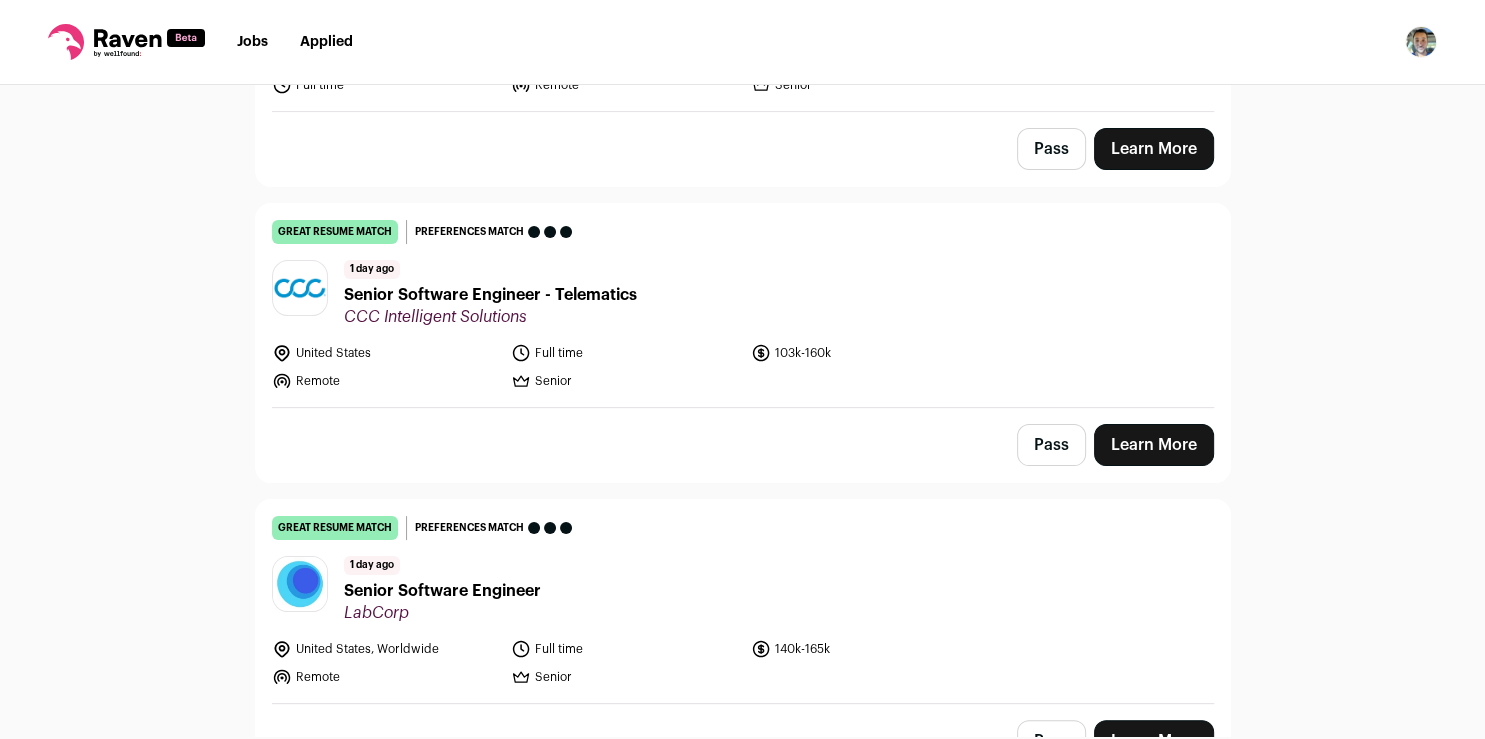 click on "Learn More" at bounding box center [1154, 445] 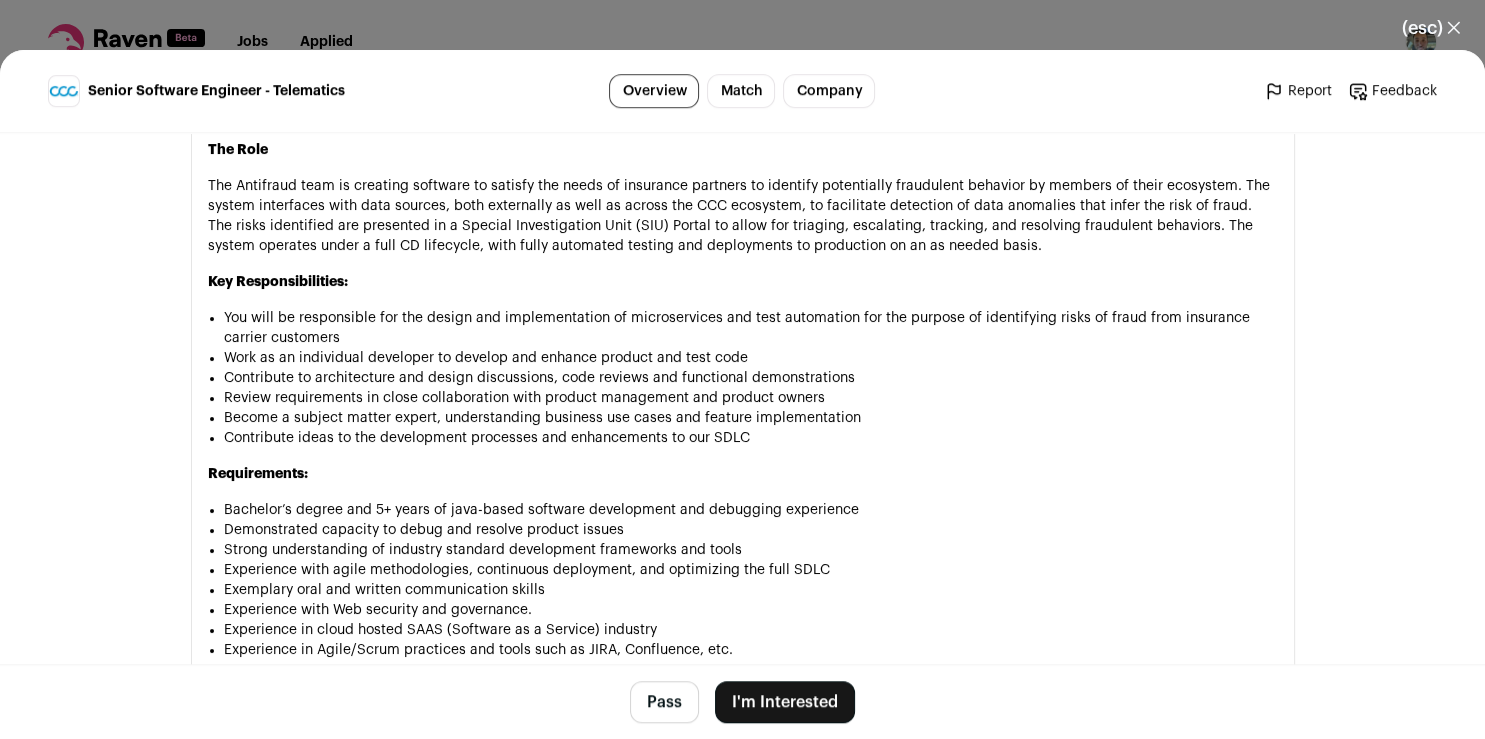 scroll, scrollTop: 1422, scrollLeft: 0, axis: vertical 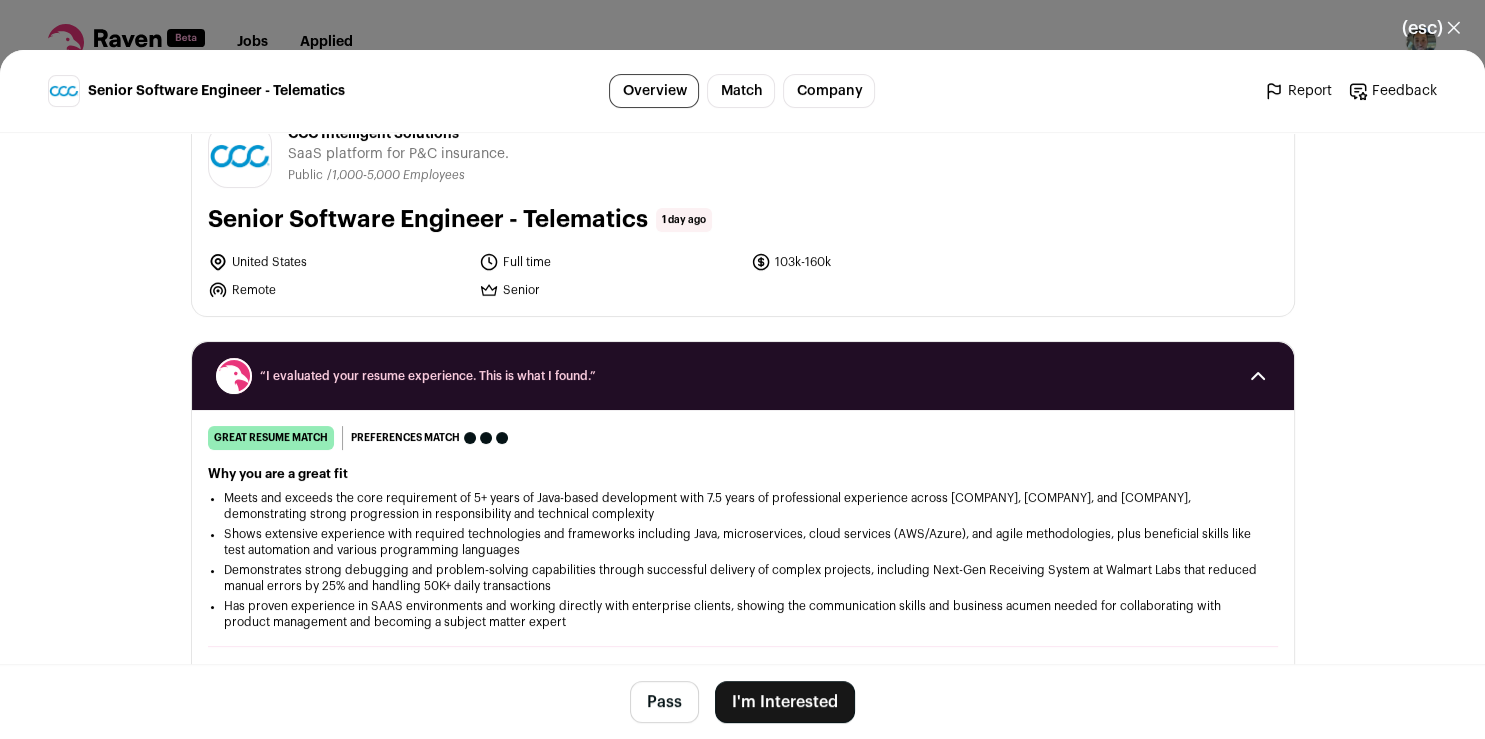 click on "Pass" at bounding box center (664, 702) 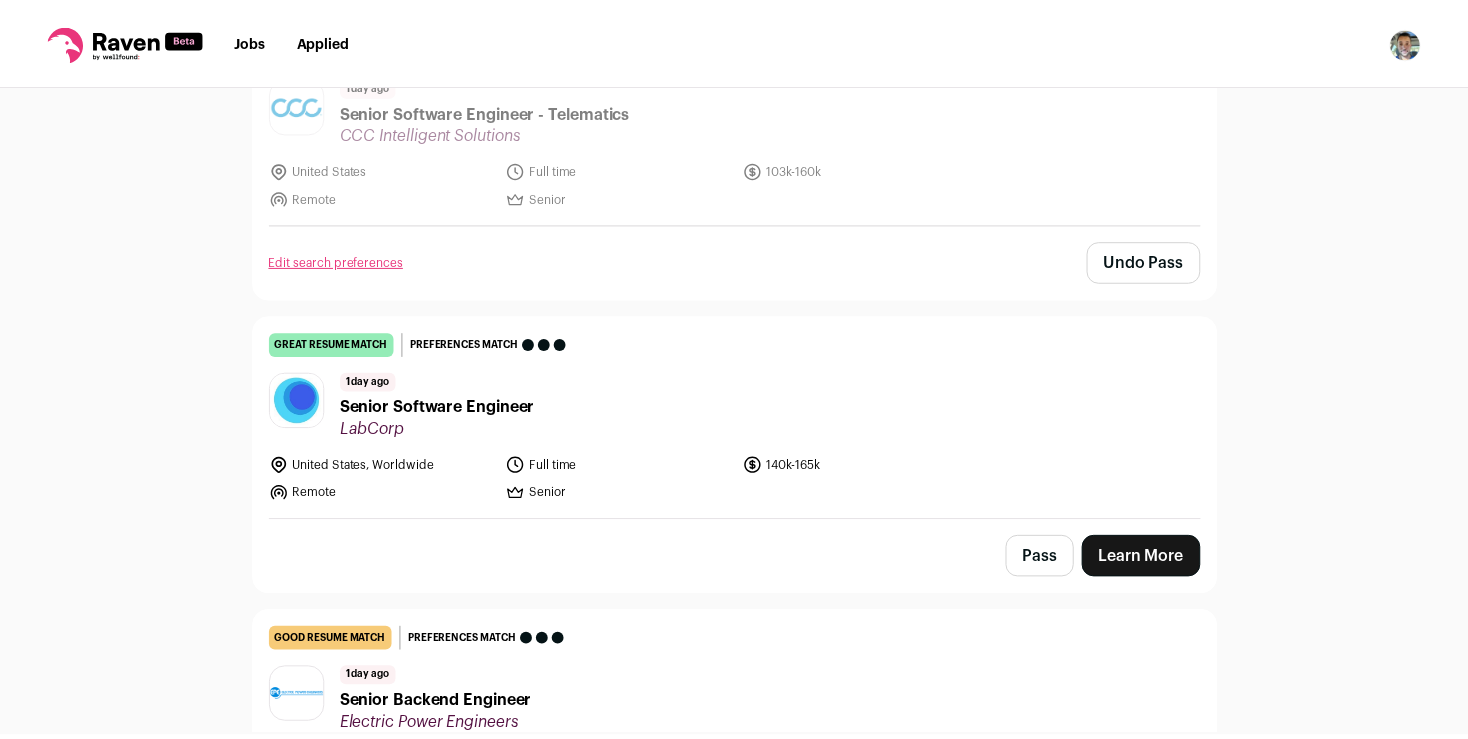 scroll, scrollTop: 541, scrollLeft: 0, axis: vertical 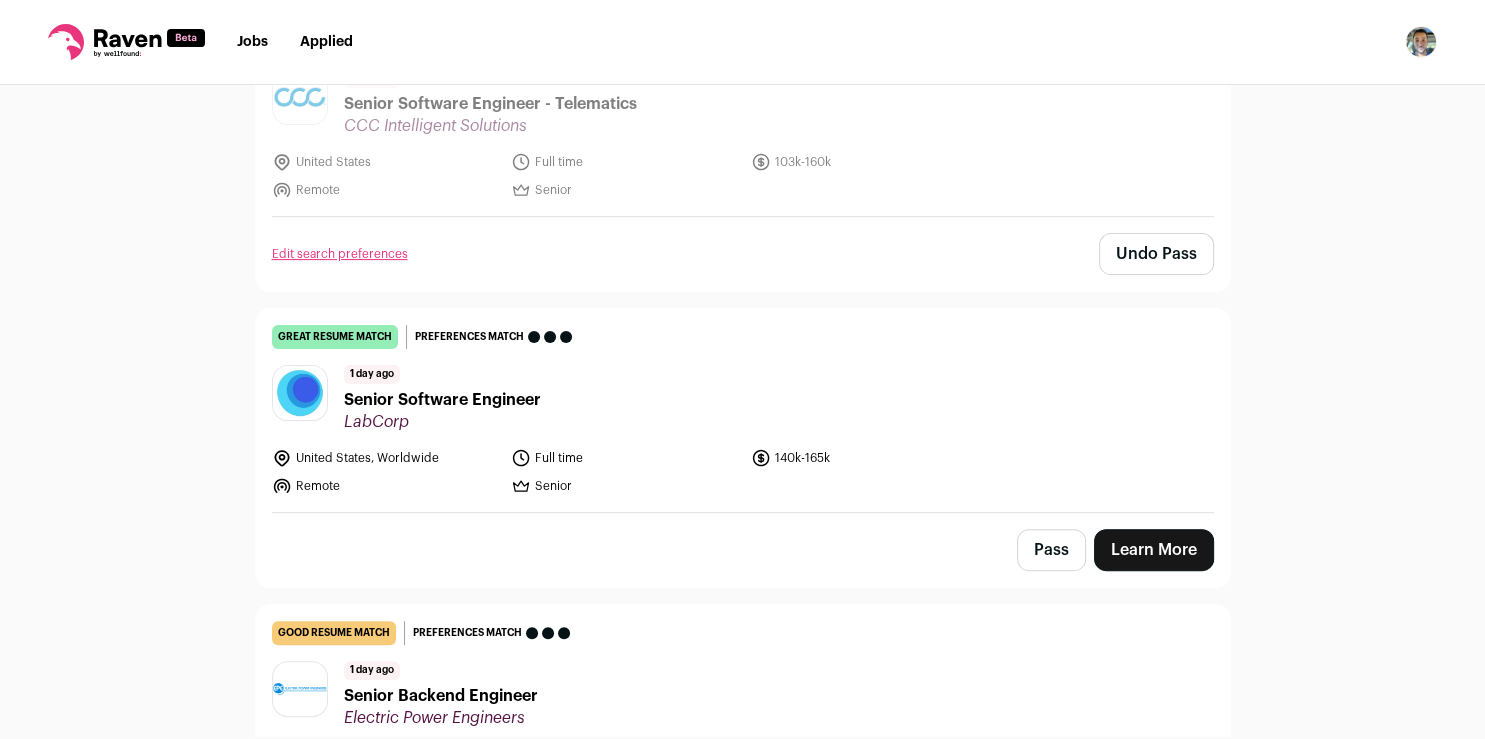 click on "Applied" at bounding box center [326, 42] 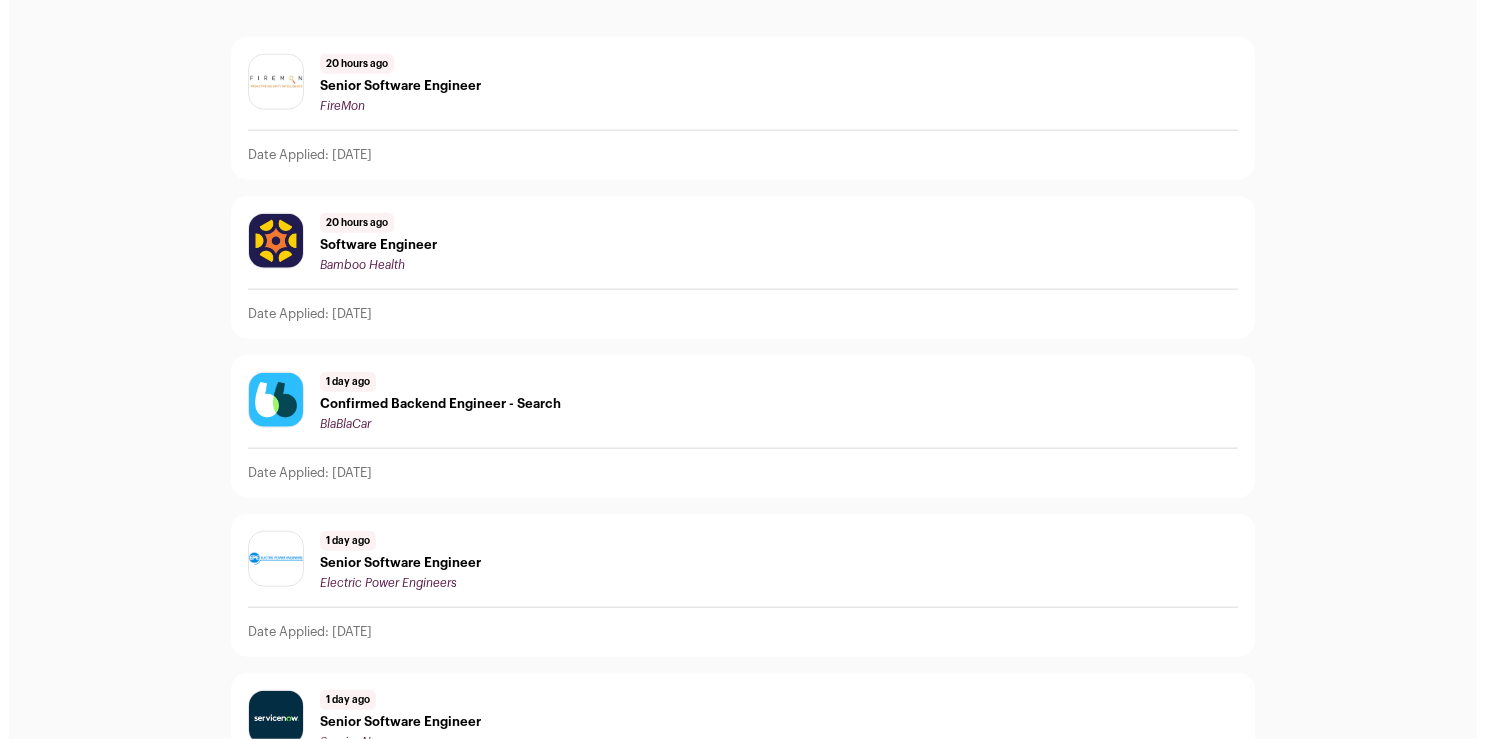 scroll, scrollTop: 0, scrollLeft: 0, axis: both 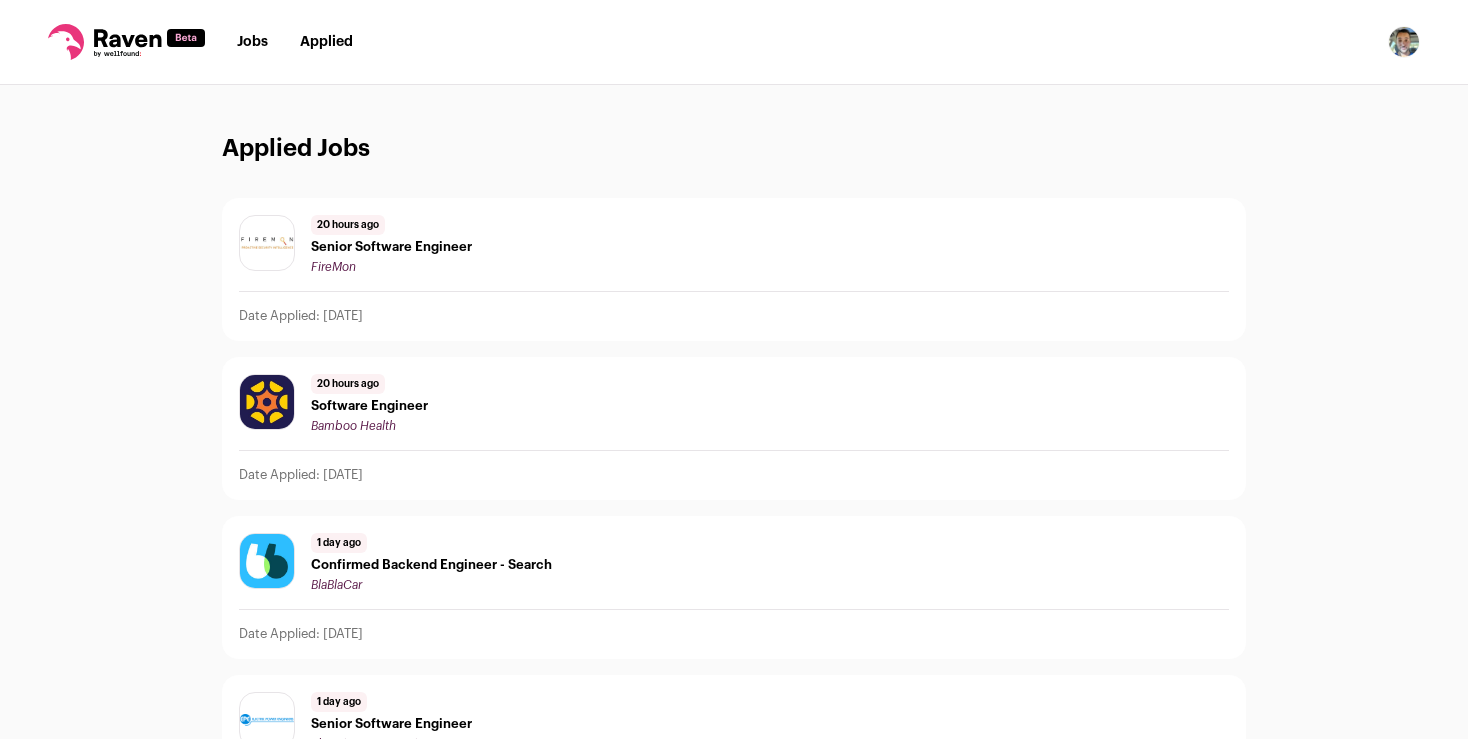 click on "Jobs
Applied
Settings
Notifications
Preferences
Resume
FAQs
Logout" at bounding box center (734, 42) 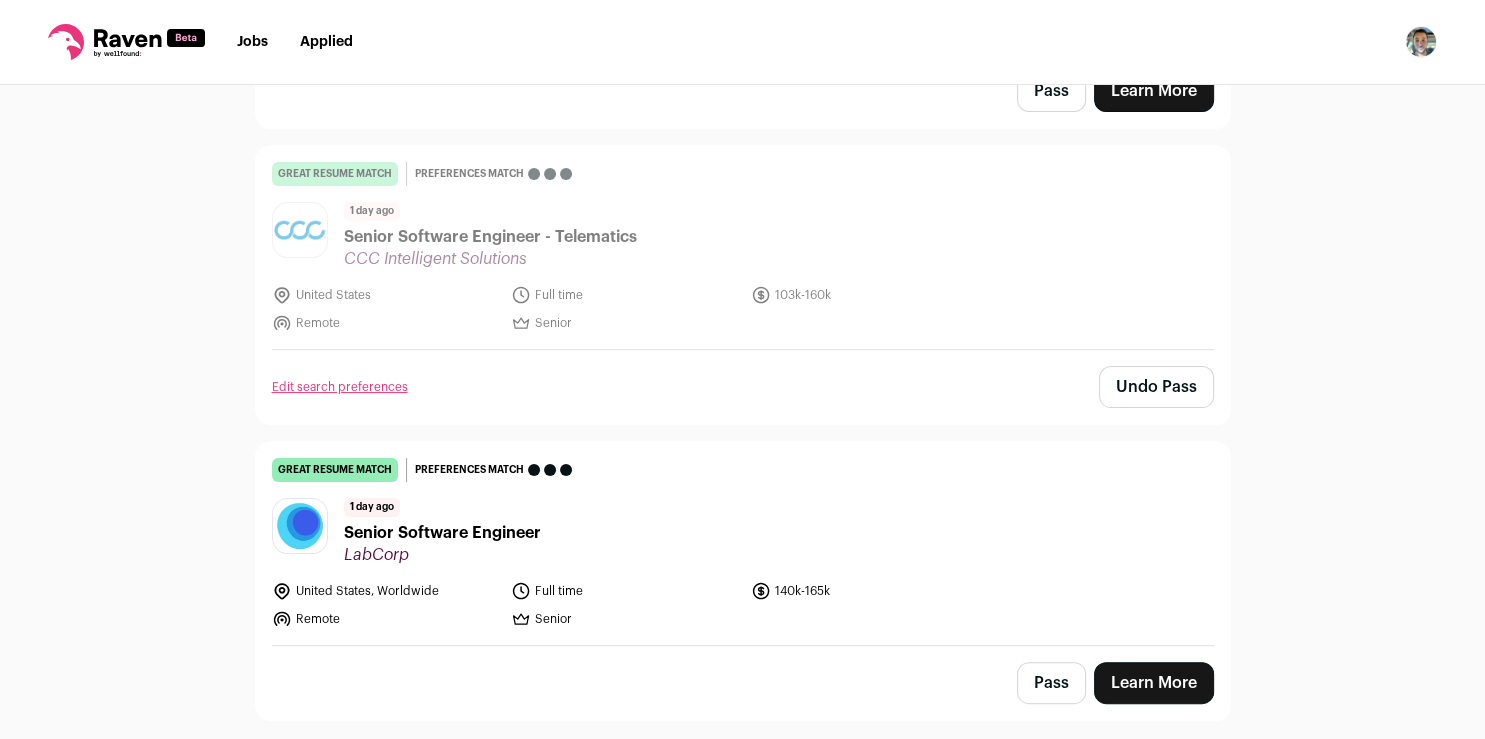 scroll, scrollTop: 0, scrollLeft: 0, axis: both 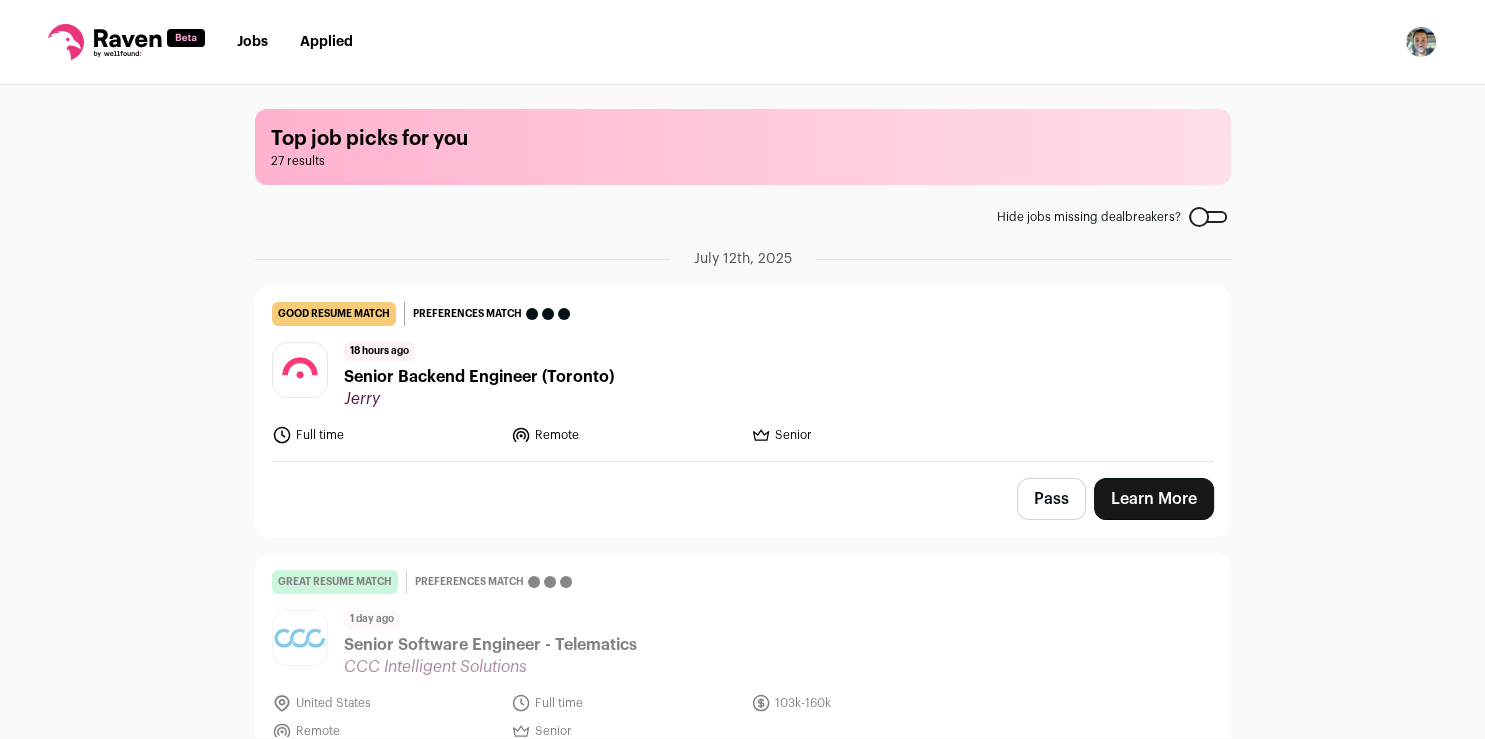 click on "Pass" at bounding box center [1051, 499] 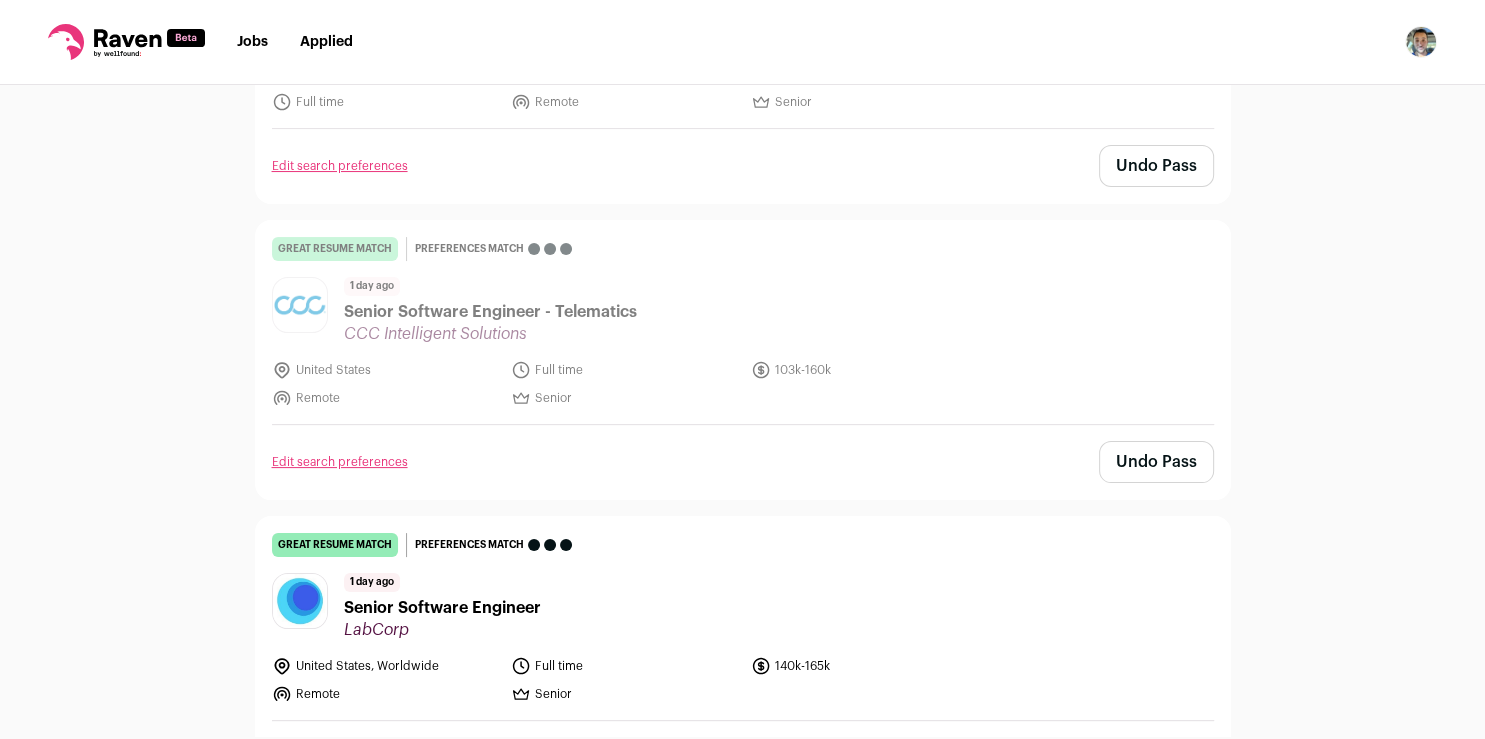 scroll, scrollTop: 441, scrollLeft: 0, axis: vertical 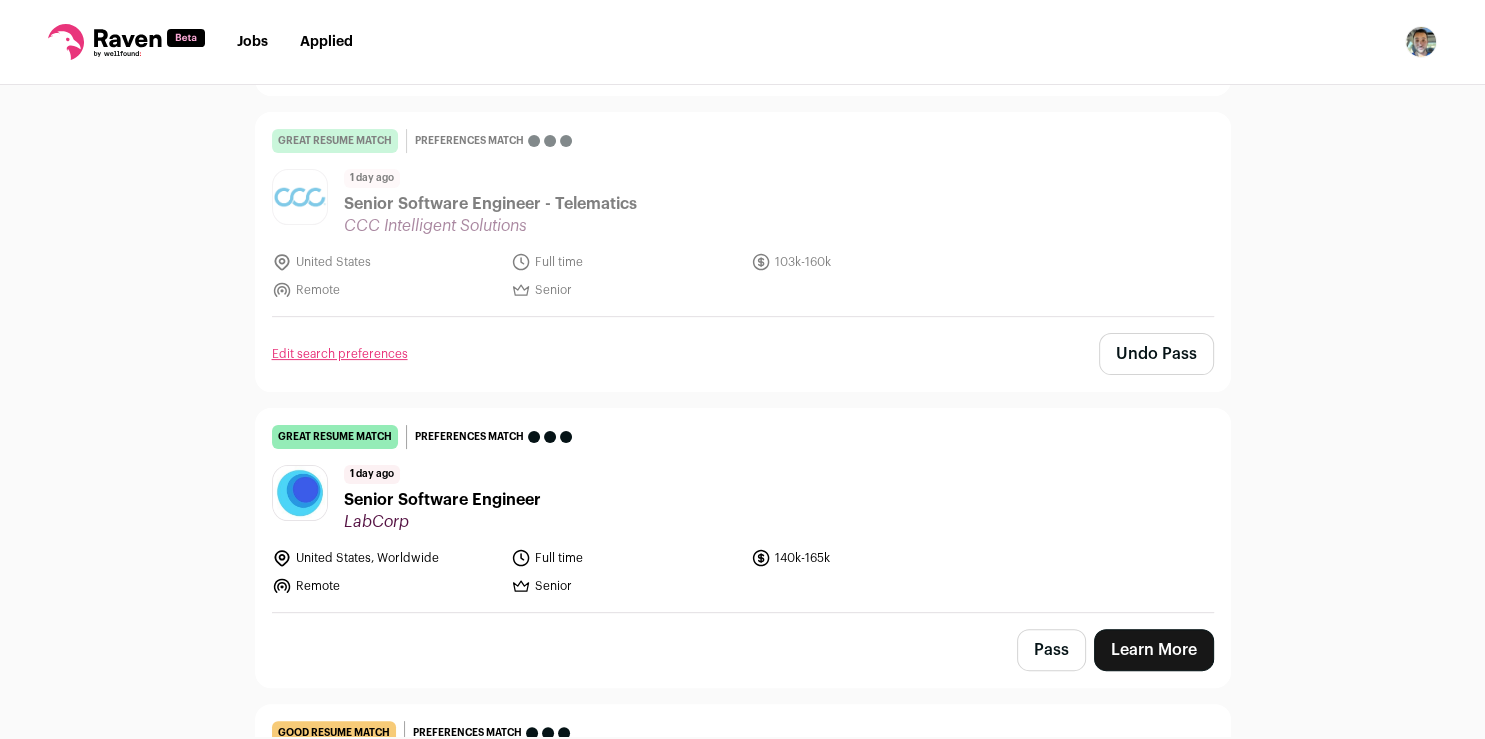 click on "Learn More" at bounding box center (1154, 650) 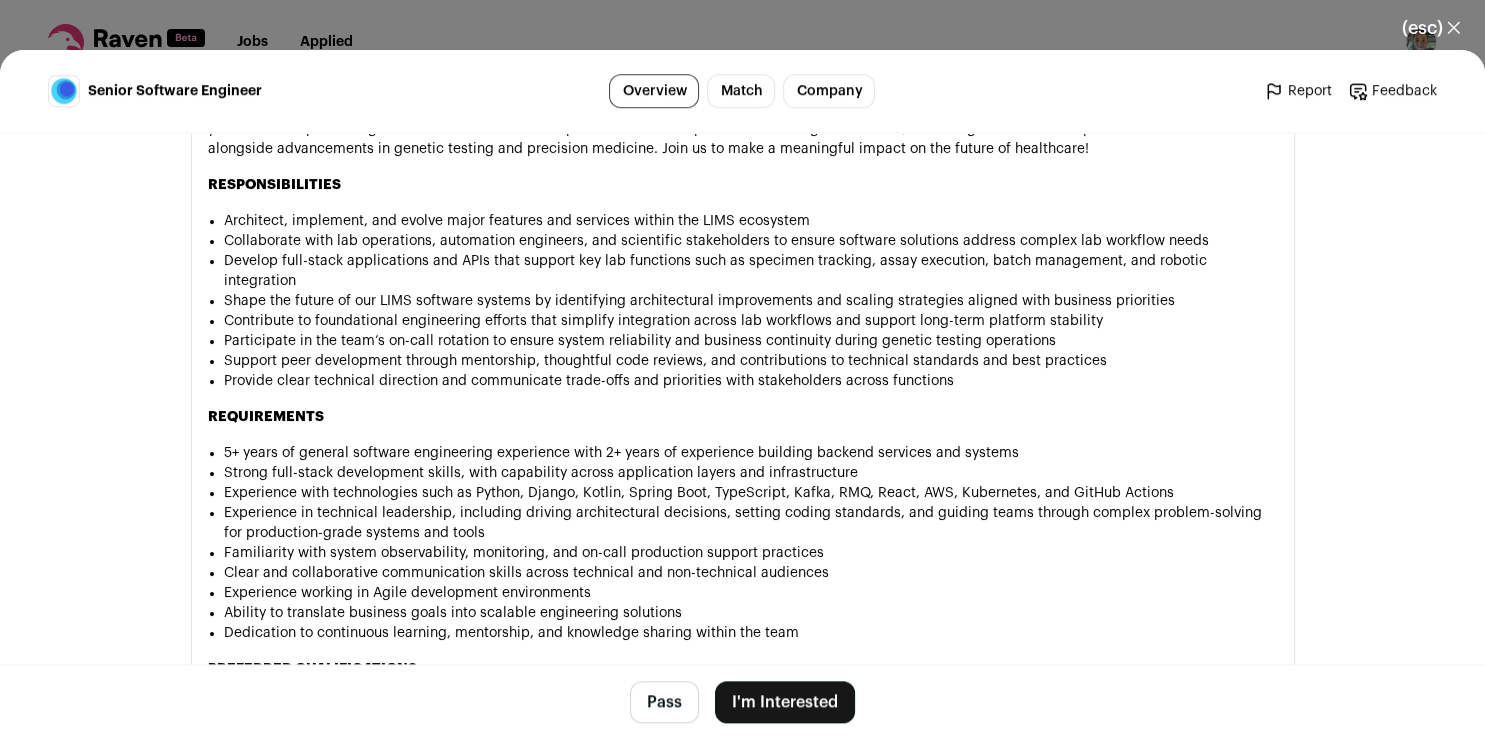 scroll, scrollTop: 1339, scrollLeft: 0, axis: vertical 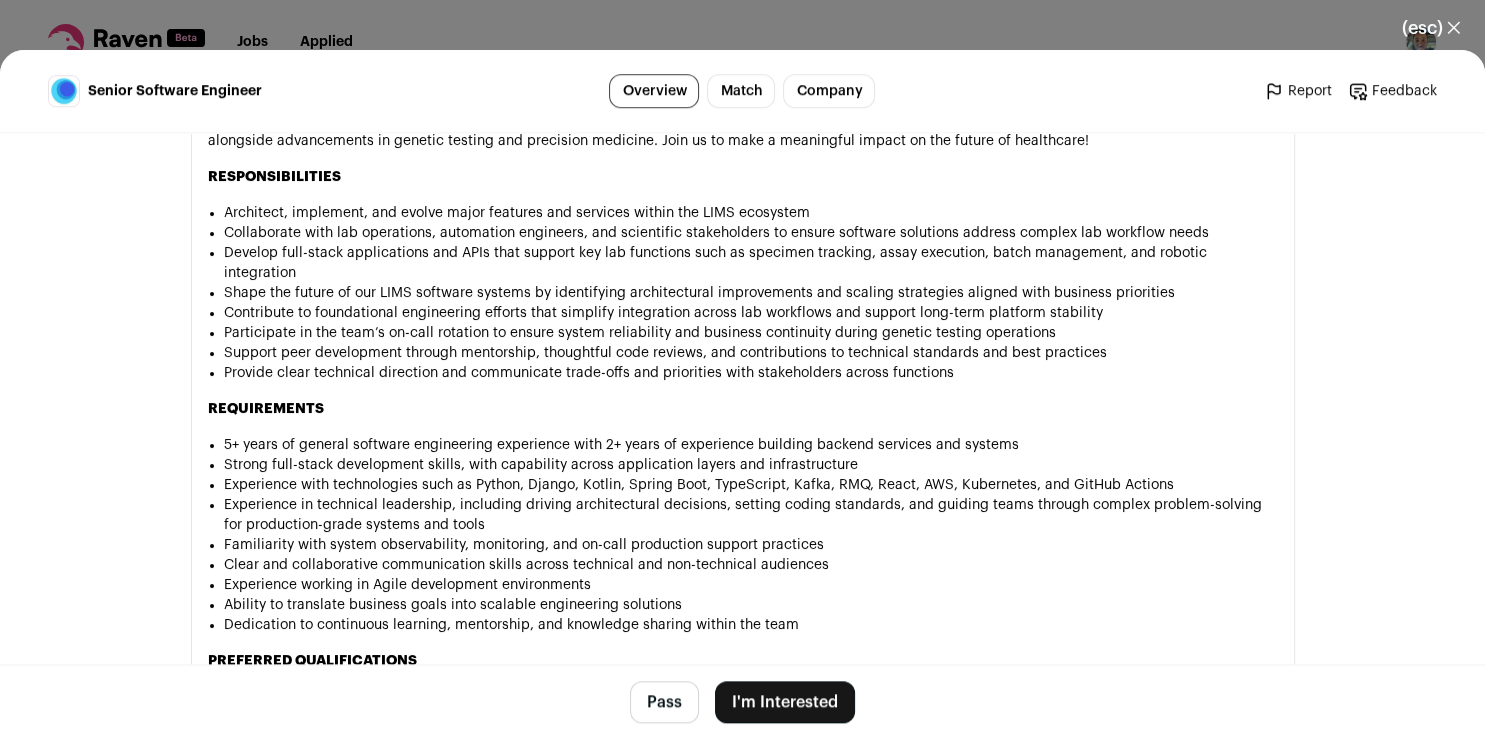 click on "I'm Interested" at bounding box center (785, 702) 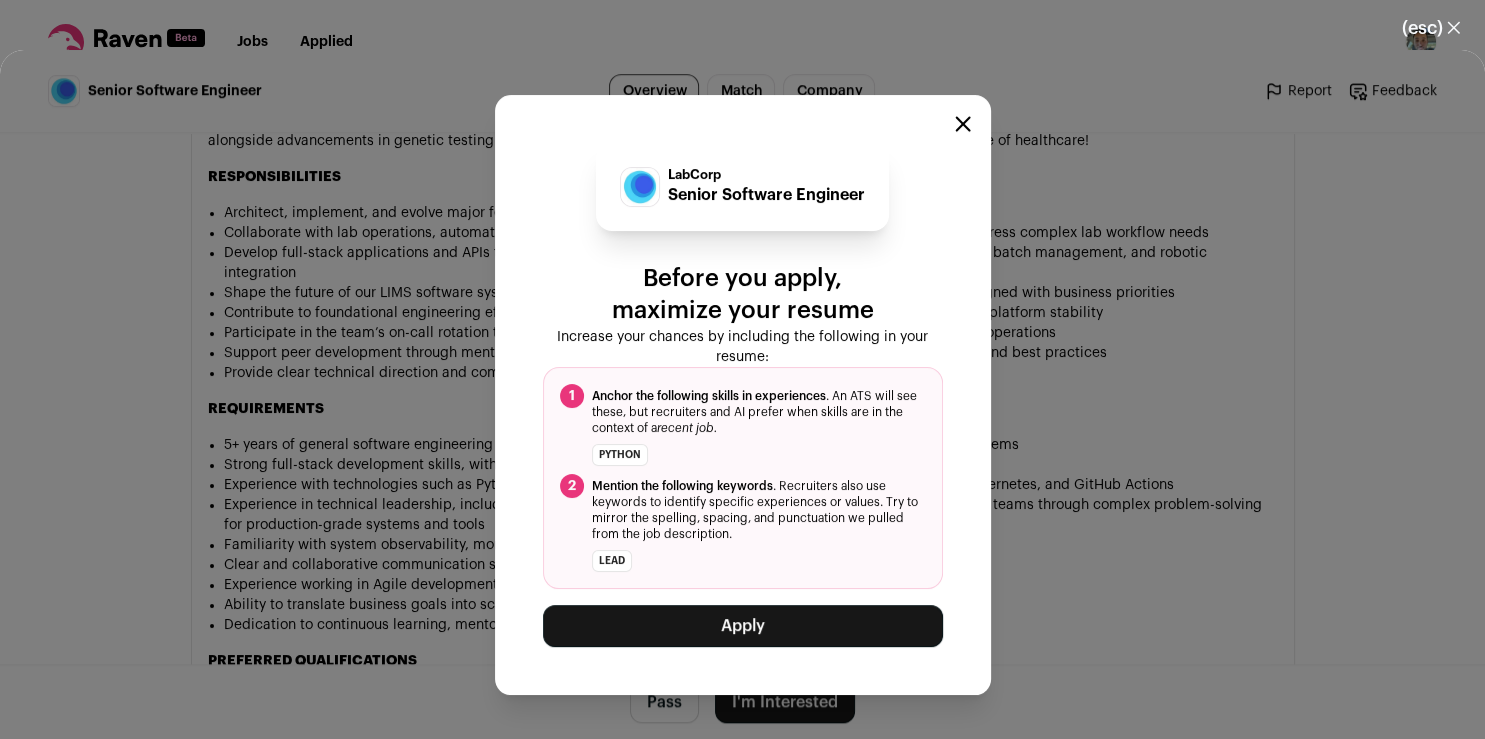 click on "Apply" at bounding box center [743, 626] 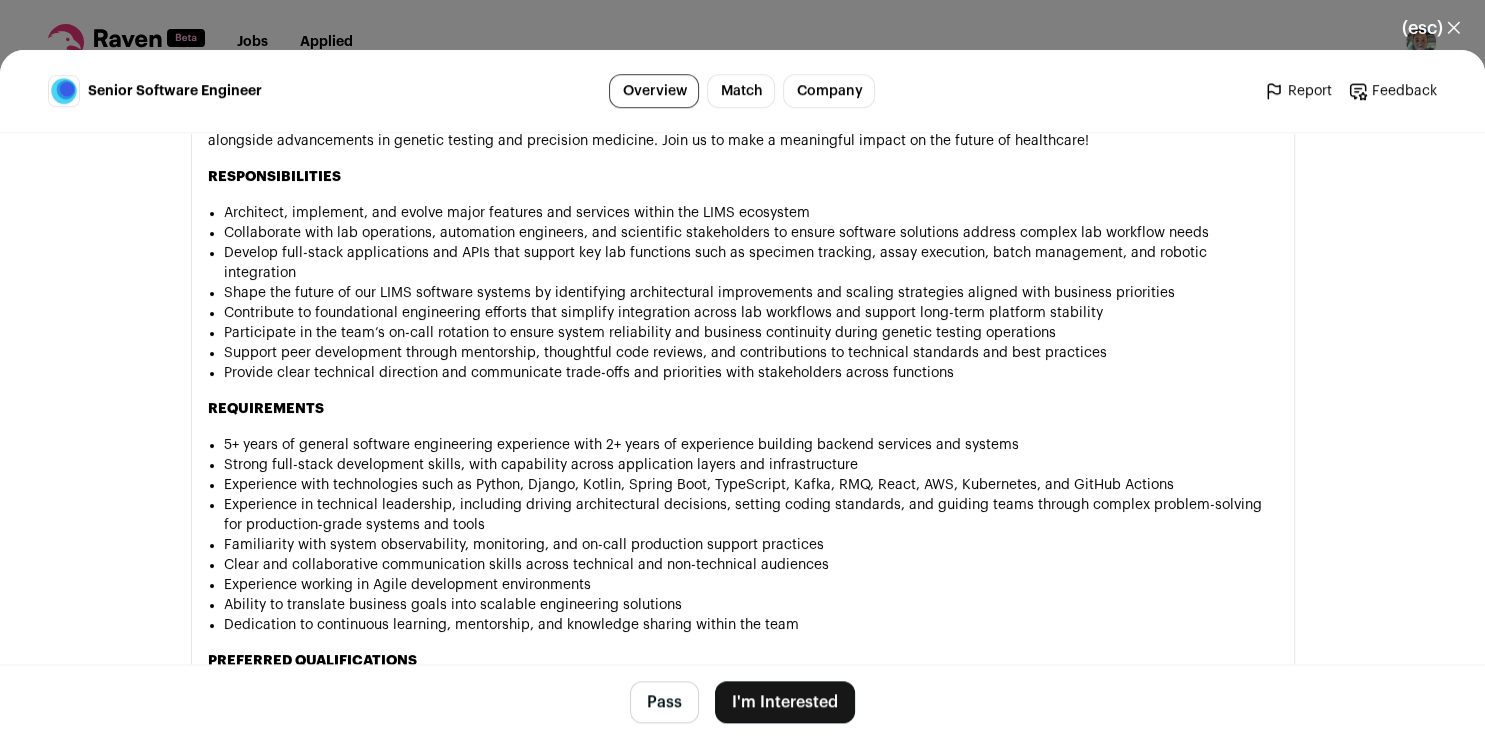 click on "Pass" at bounding box center [664, 702] 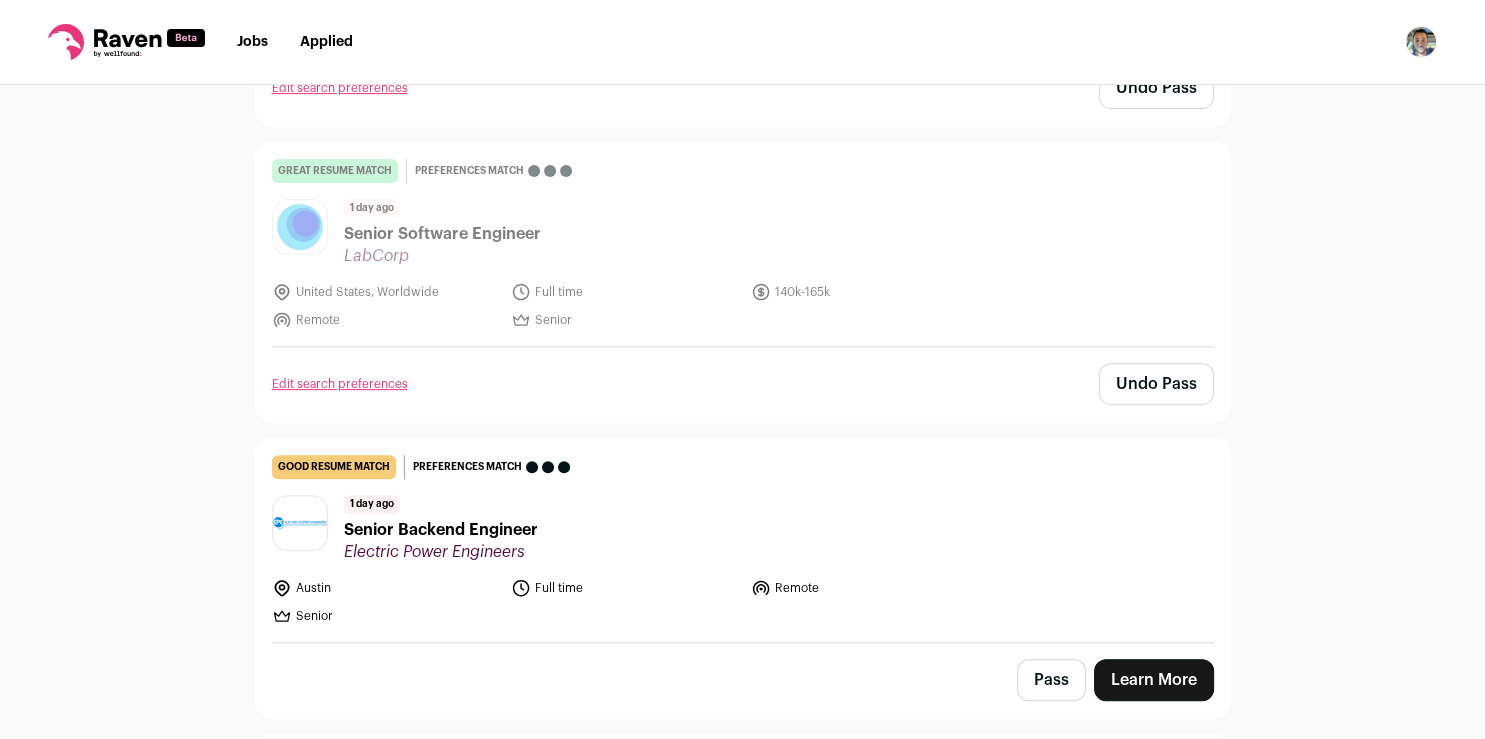 scroll, scrollTop: 724, scrollLeft: 0, axis: vertical 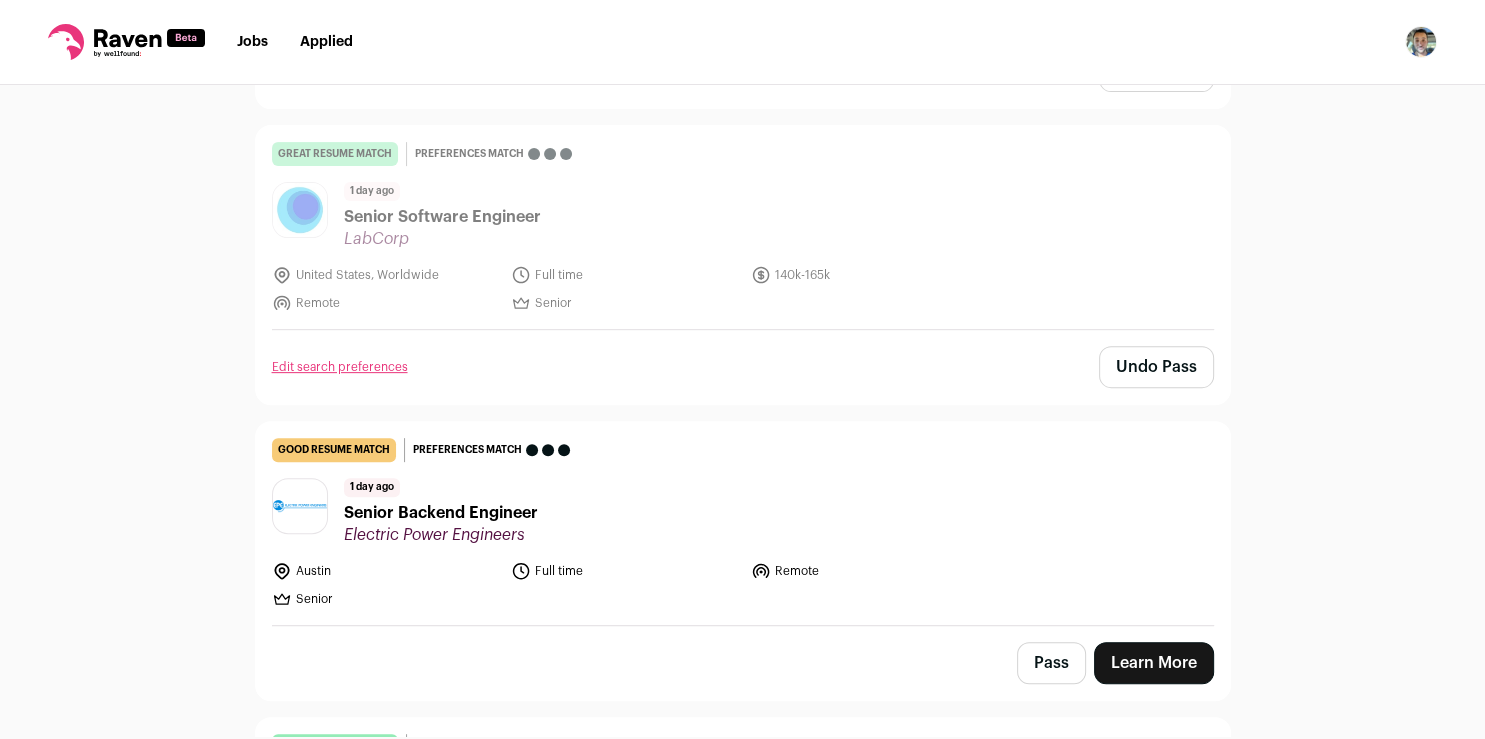 click on "Senior Backend Engineer" at bounding box center [441, 513] 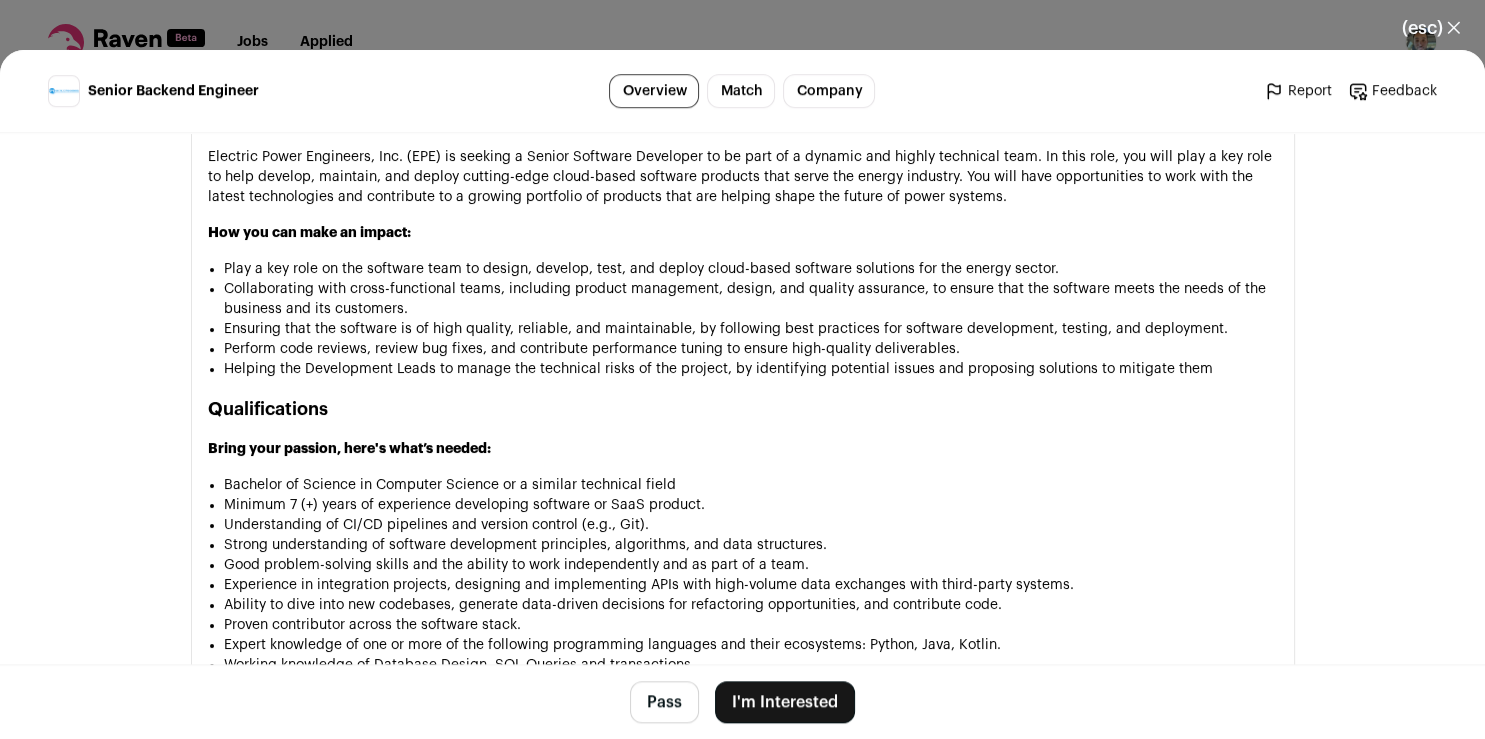scroll, scrollTop: 0, scrollLeft: 0, axis: both 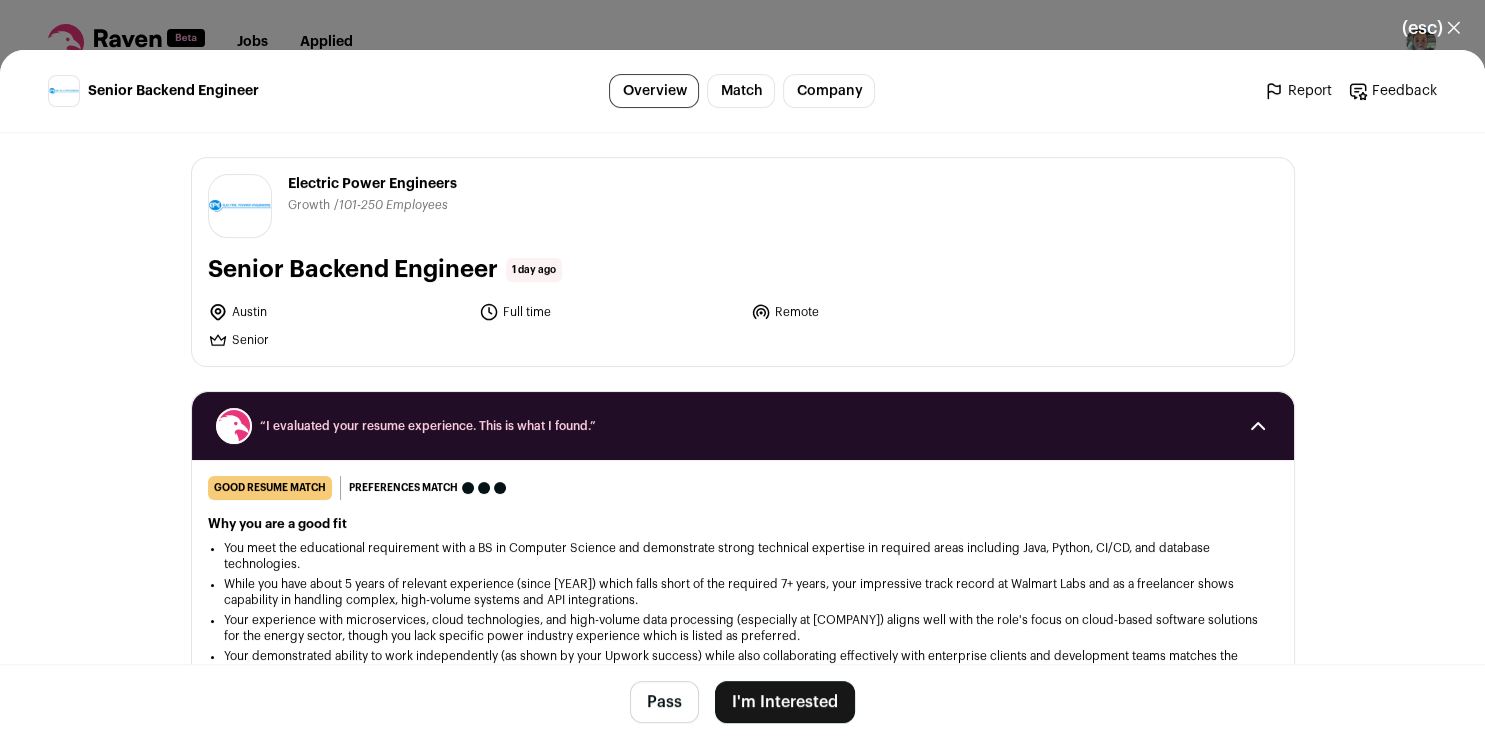 click on "Pass" at bounding box center [664, 702] 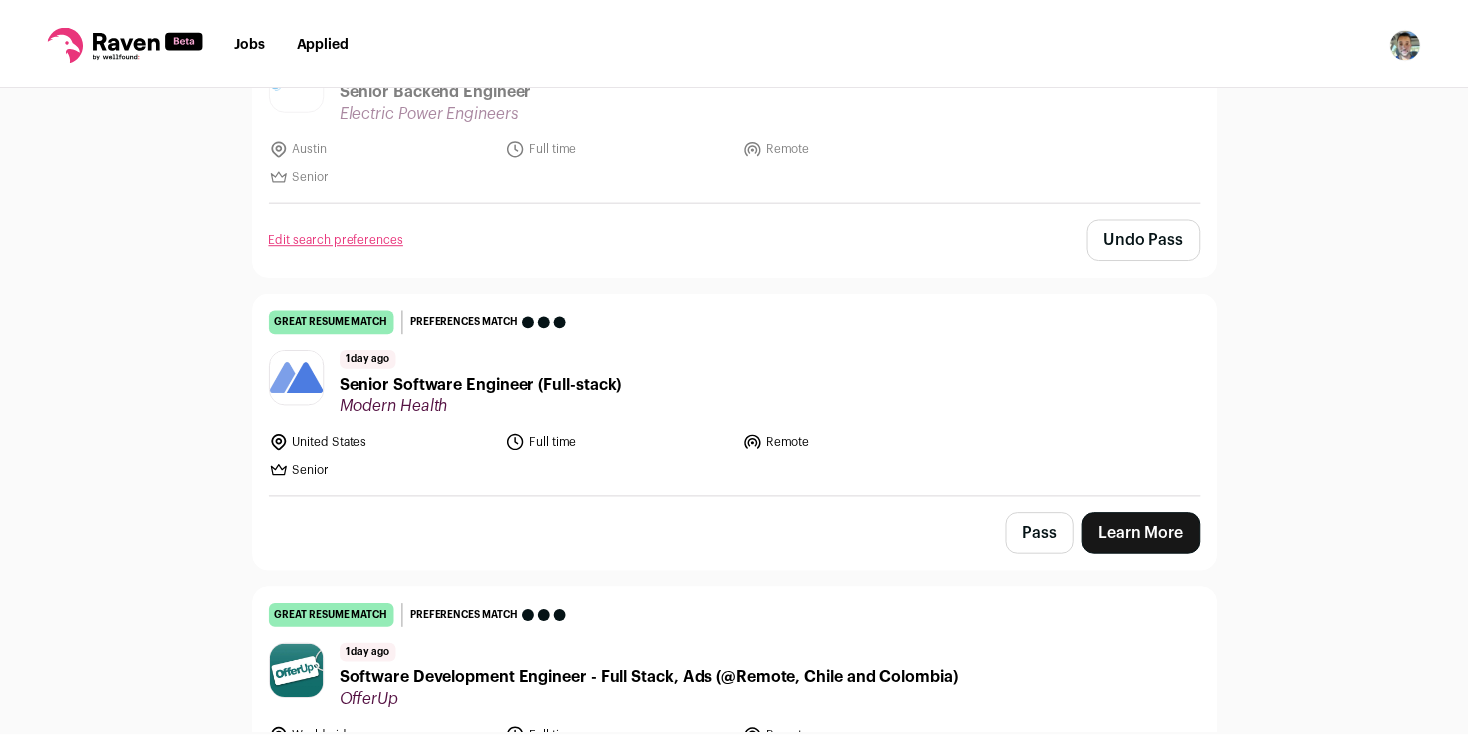 scroll, scrollTop: 1190, scrollLeft: 0, axis: vertical 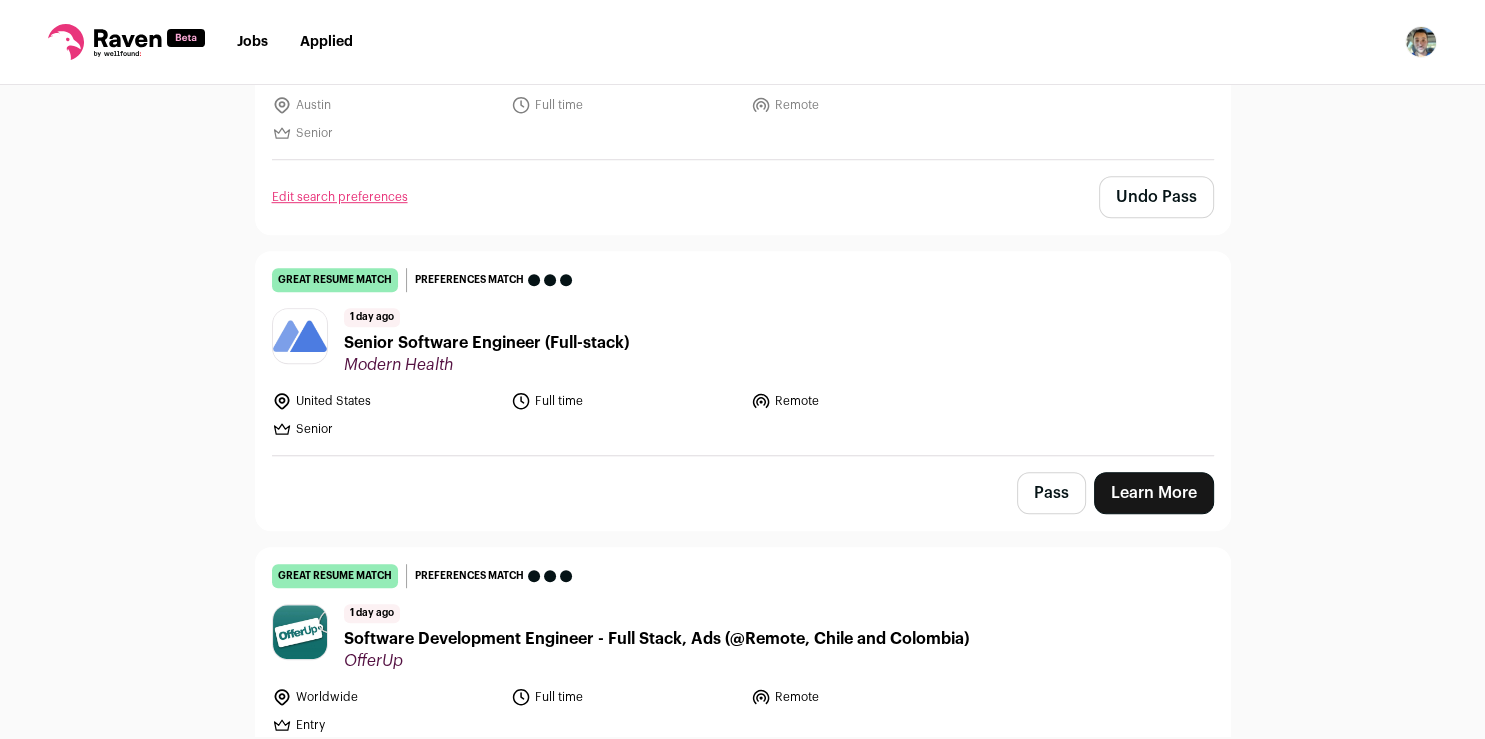 click on "Applied" at bounding box center (326, 42) 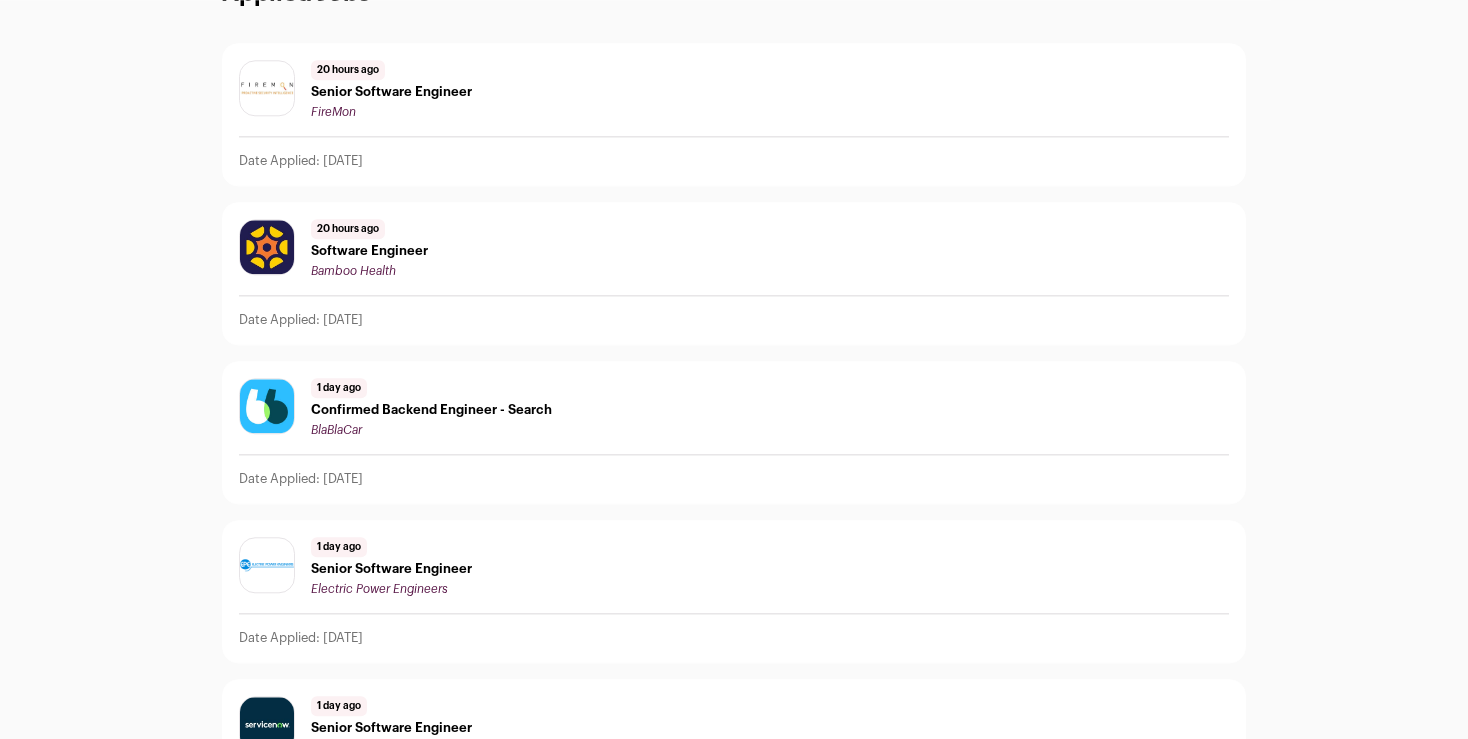 scroll, scrollTop: 0, scrollLeft: 0, axis: both 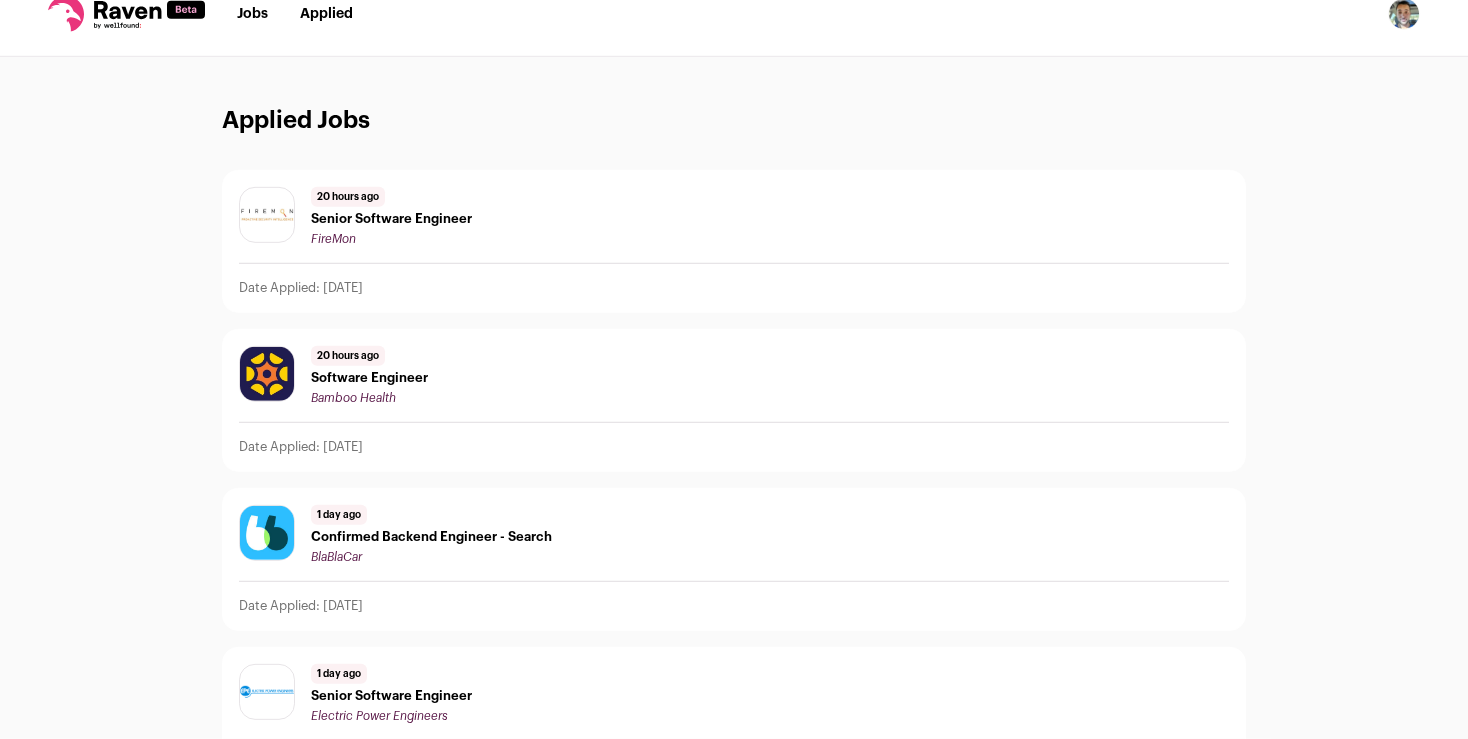 click on "Jobs" at bounding box center [252, 14] 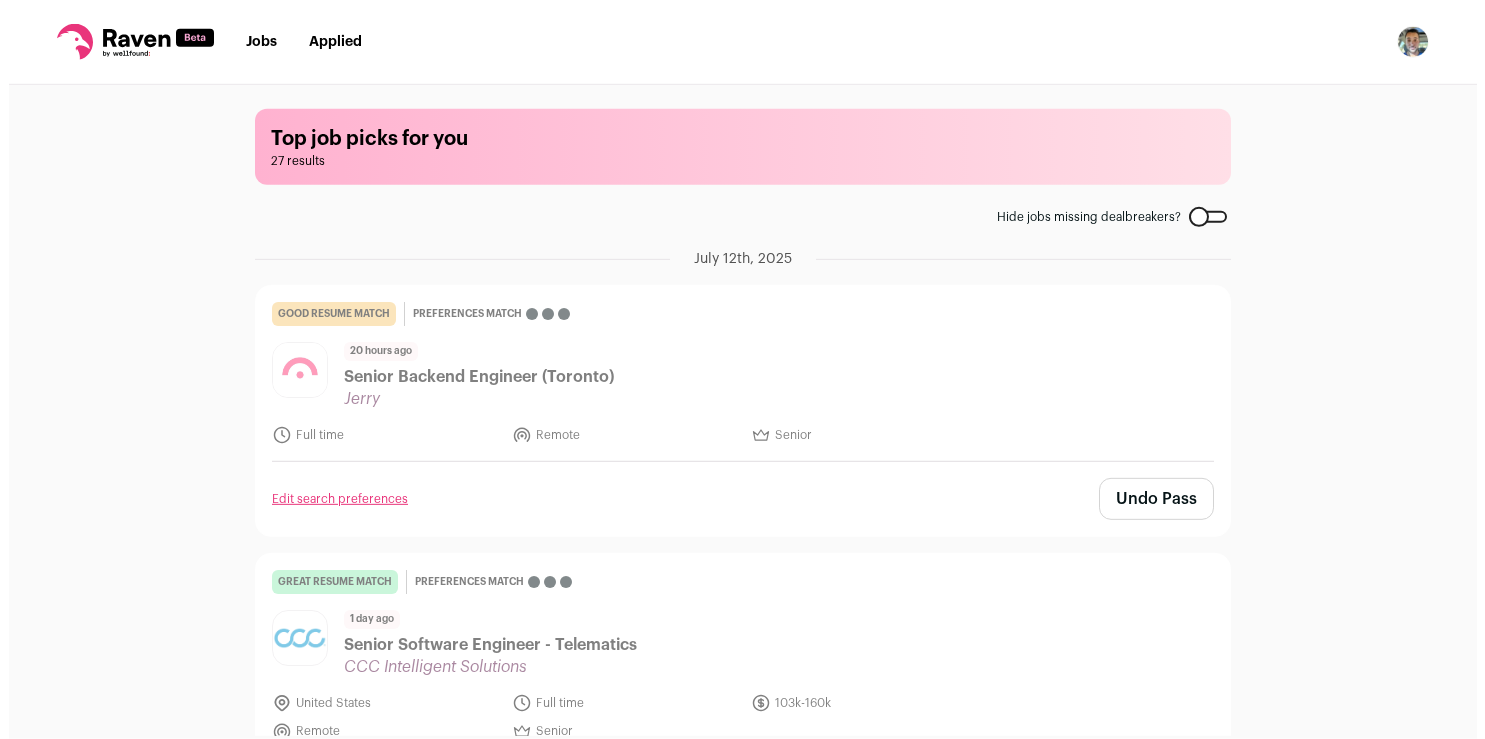 scroll, scrollTop: 0, scrollLeft: 0, axis: both 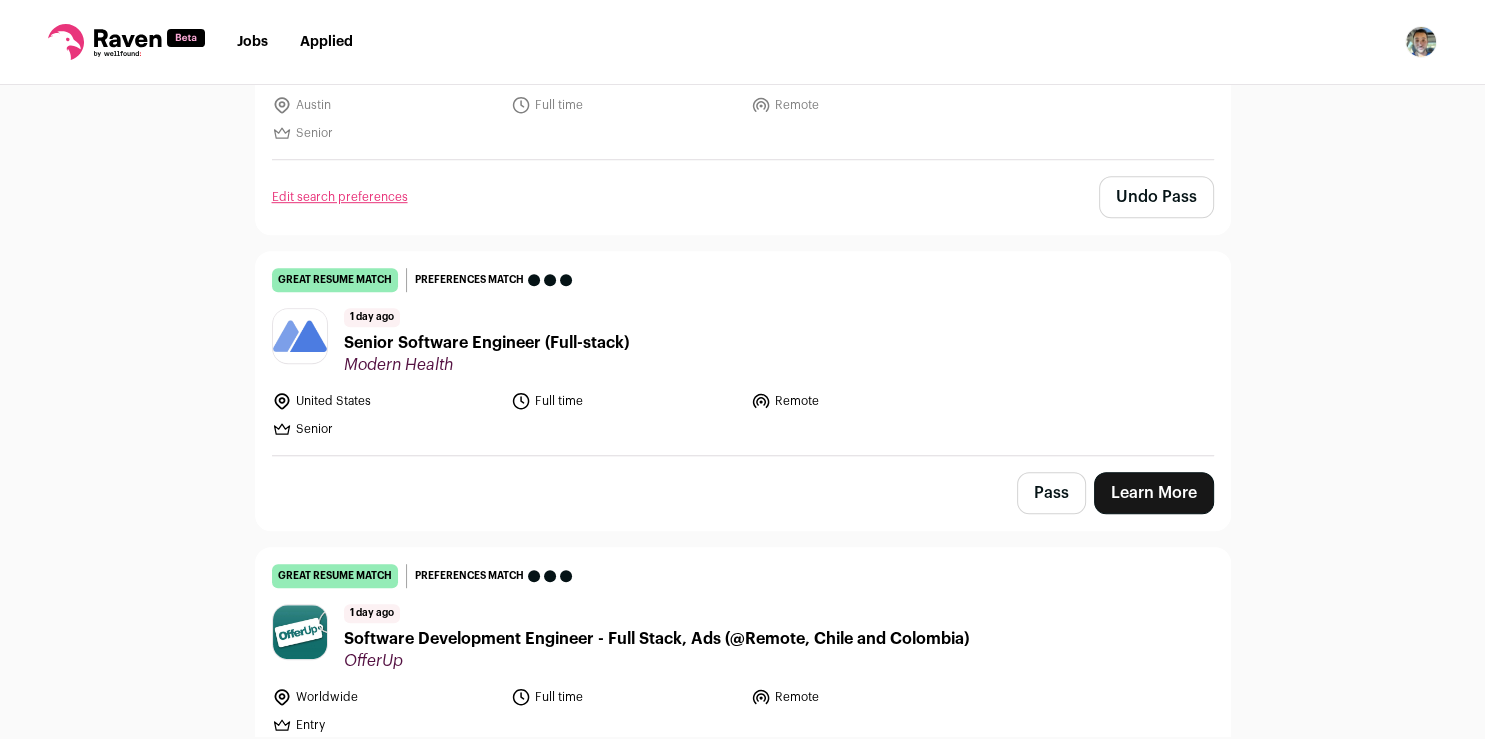 click on "Learn More" at bounding box center (1154, 493) 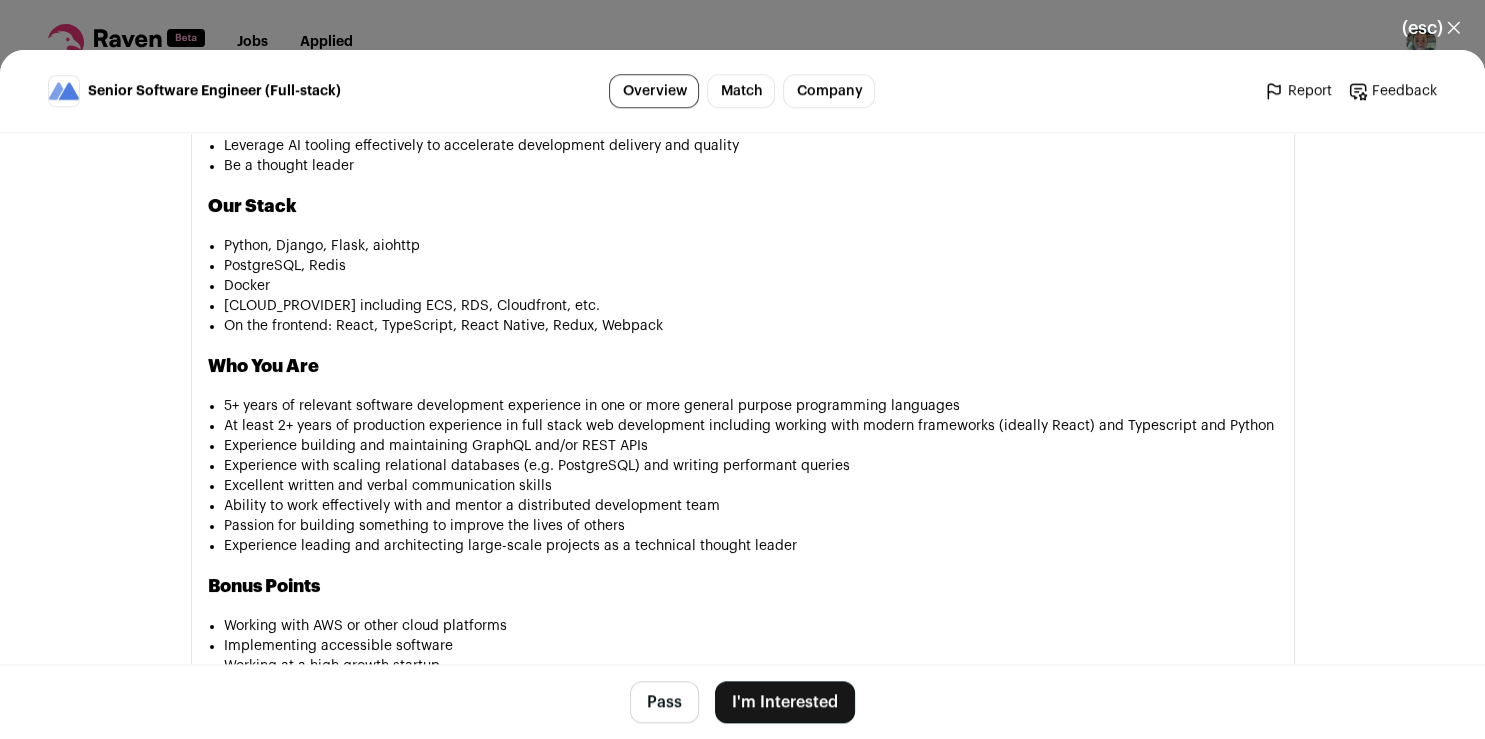 scroll, scrollTop: 1606, scrollLeft: 0, axis: vertical 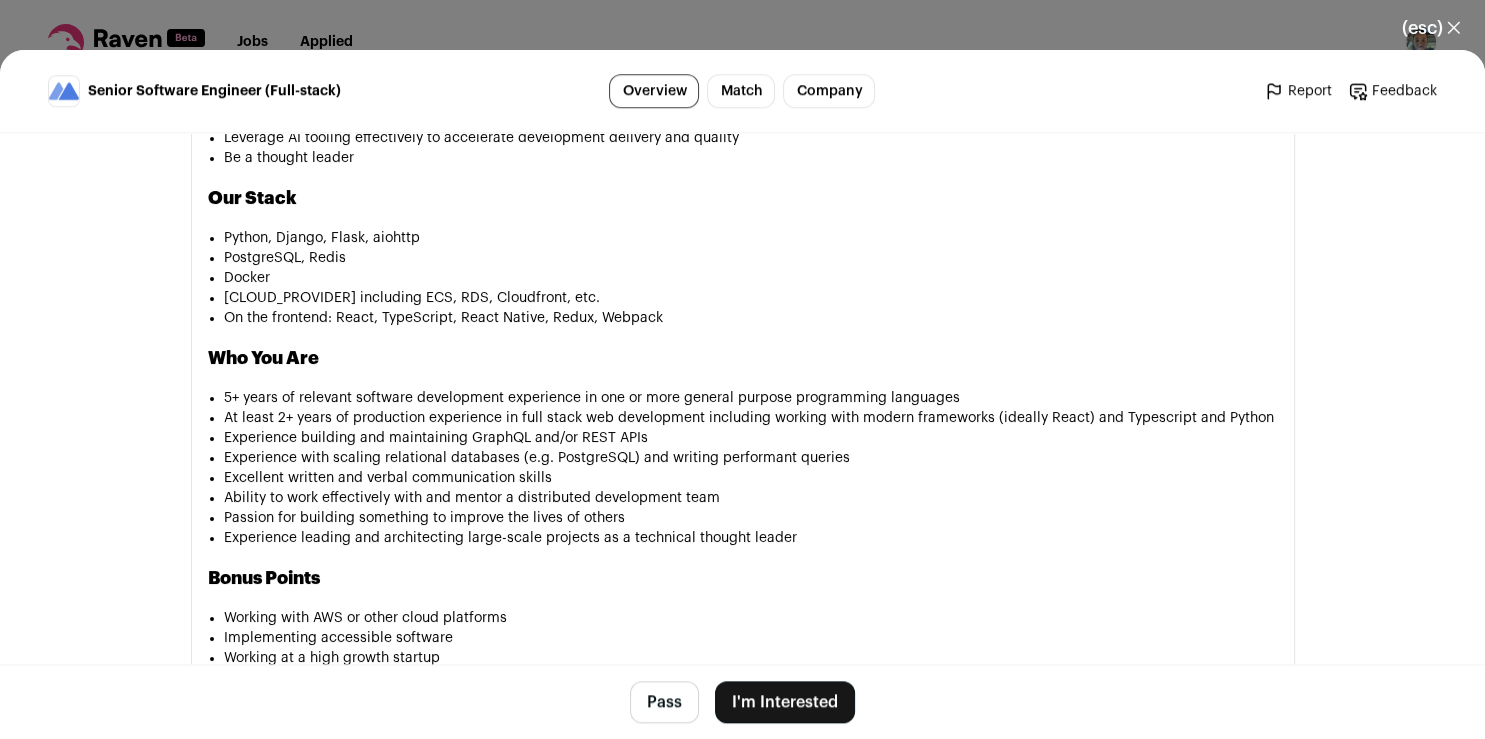 click on "I'm Interested" at bounding box center [785, 702] 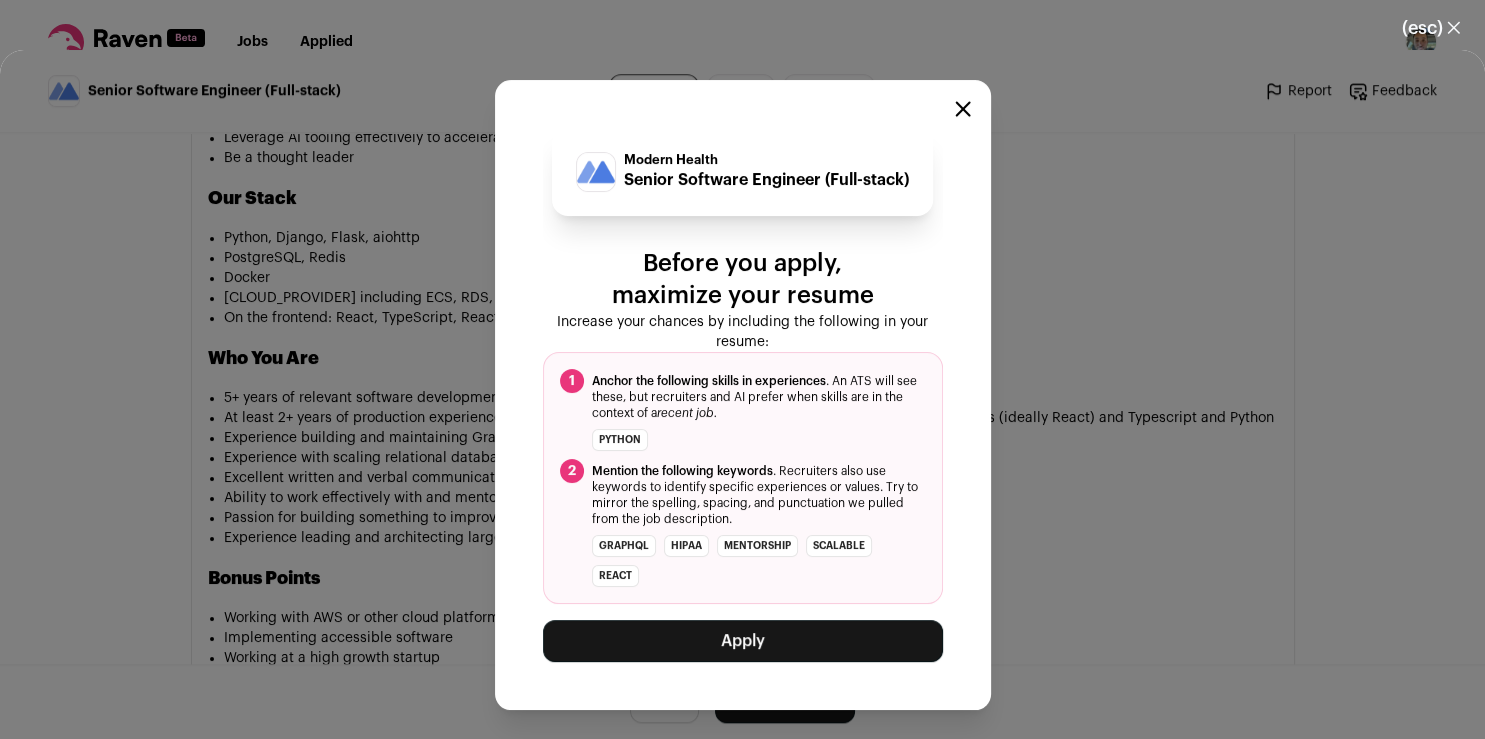 click 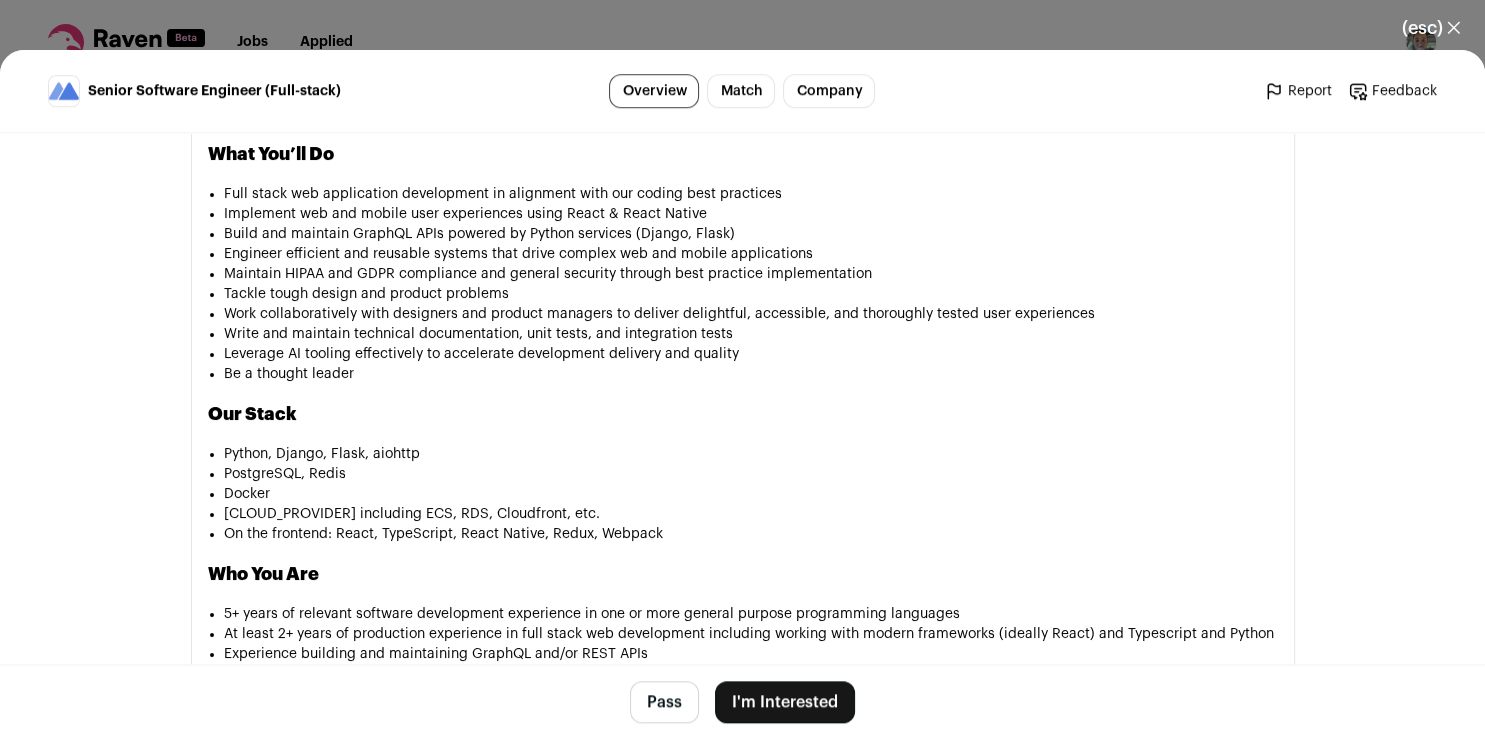 scroll, scrollTop: 1398, scrollLeft: 0, axis: vertical 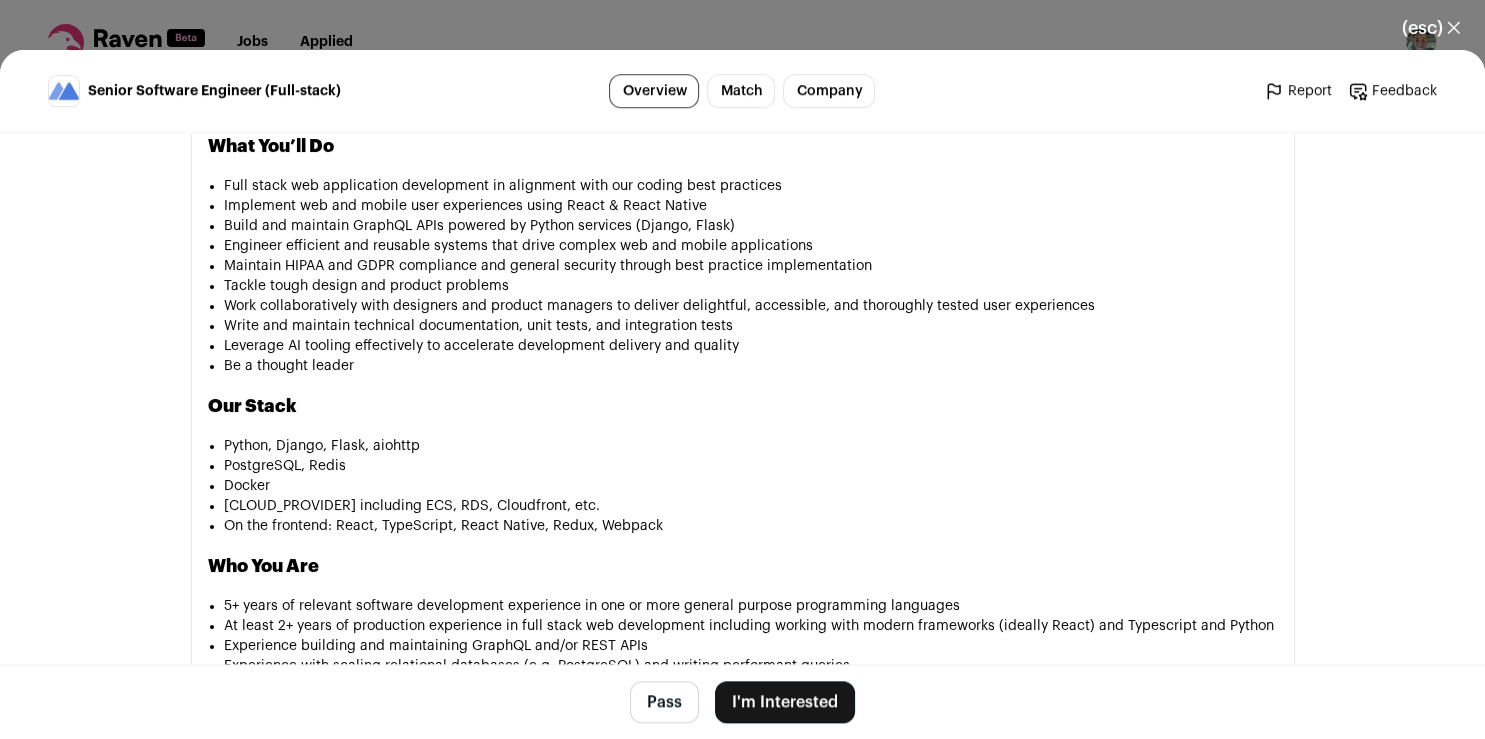 click on "Pass" at bounding box center [664, 702] 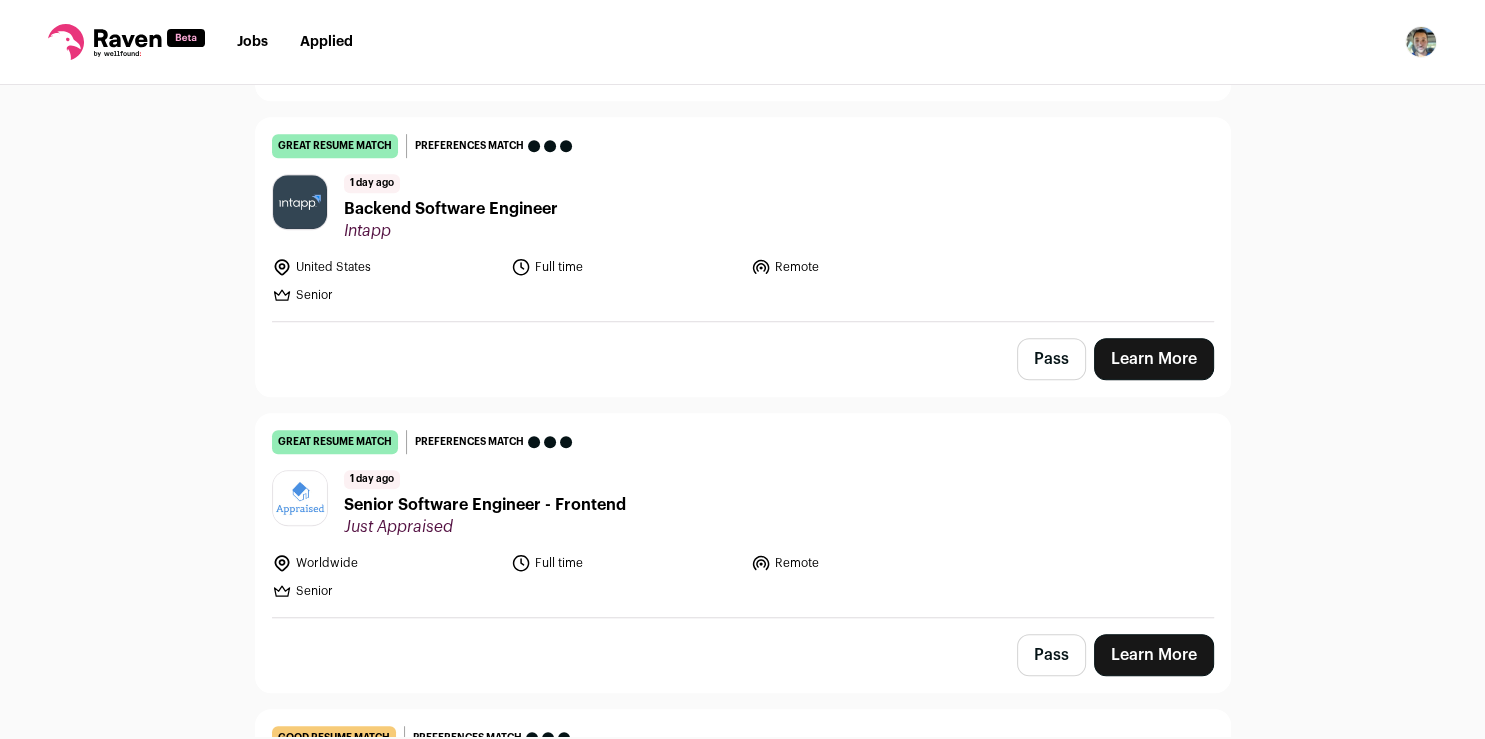 scroll, scrollTop: 1100, scrollLeft: 0, axis: vertical 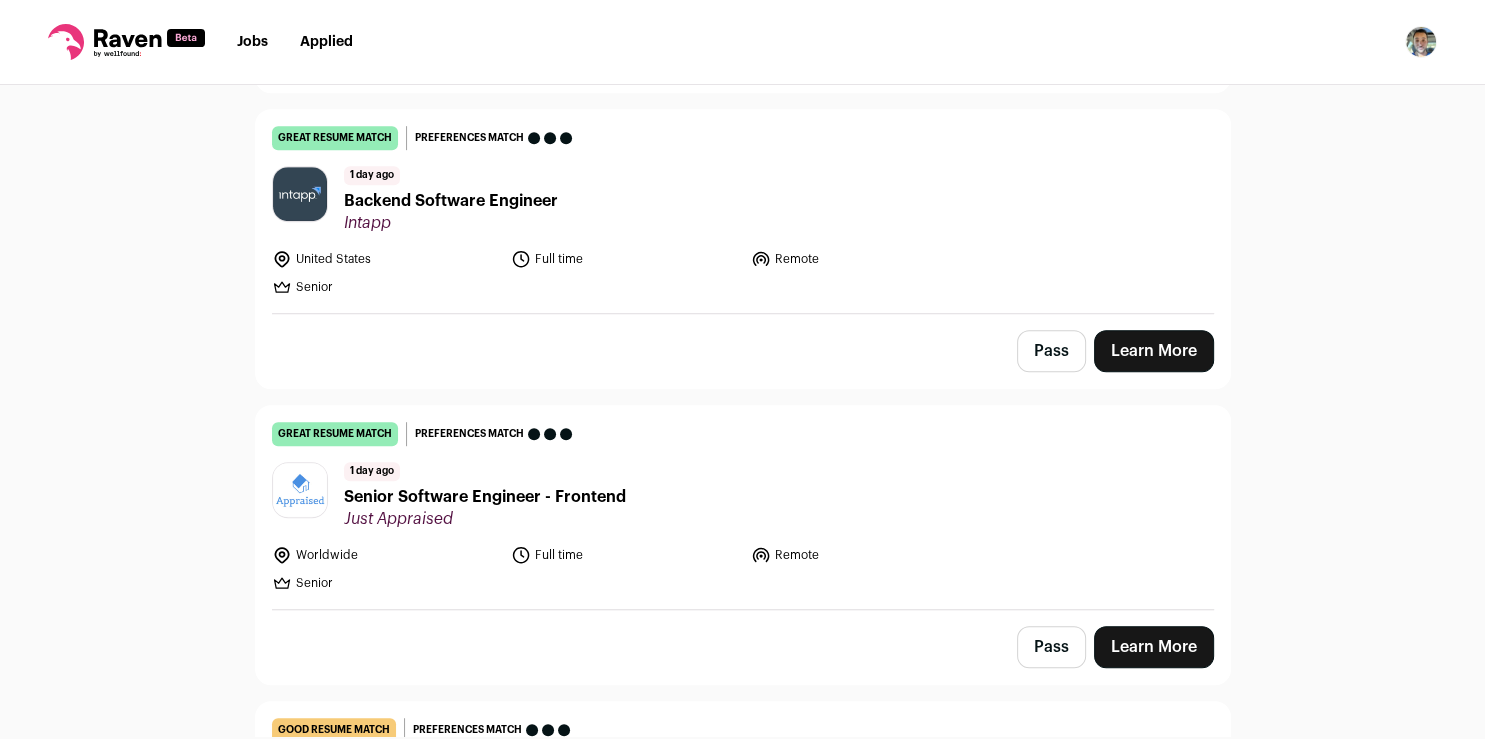 click on "Learn More" at bounding box center (1154, 647) 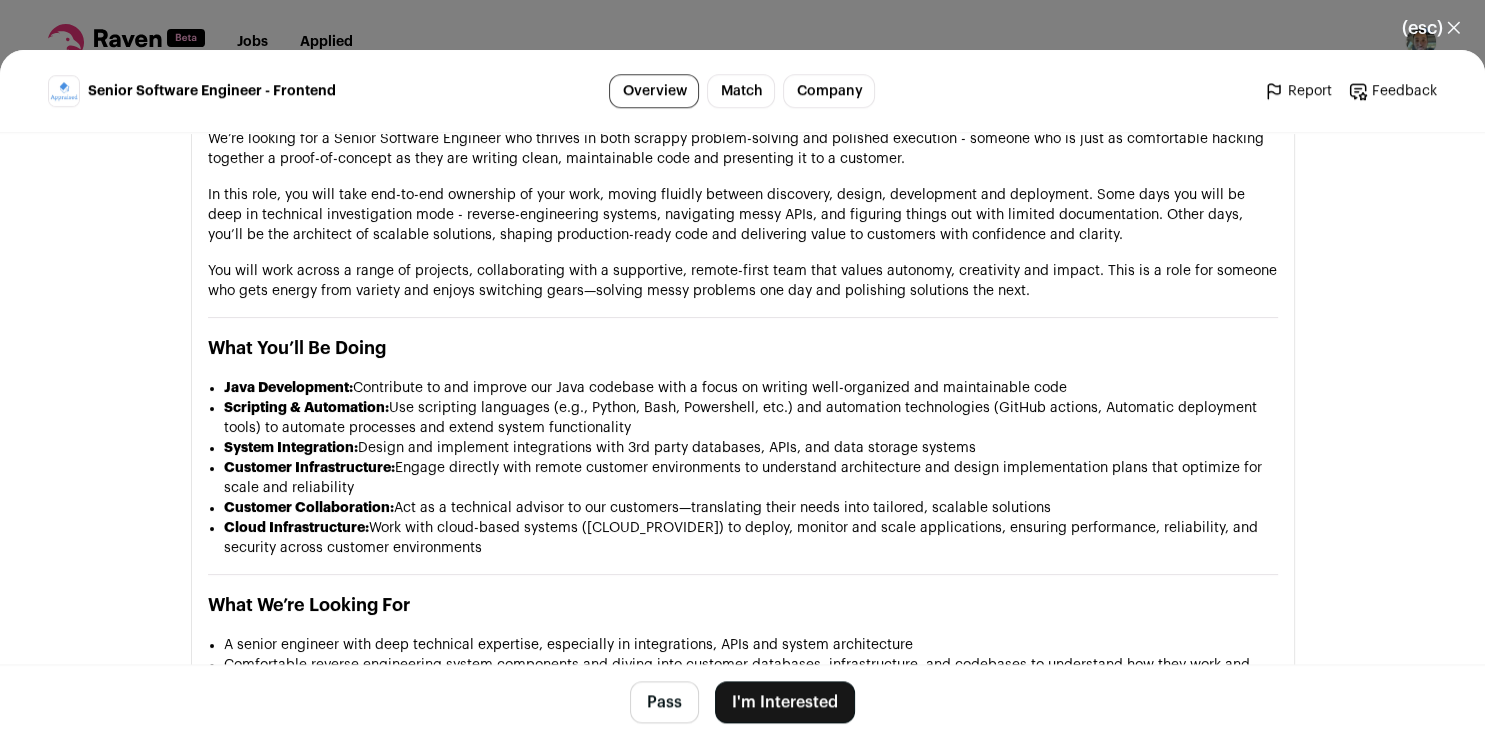 scroll, scrollTop: 1783, scrollLeft: 0, axis: vertical 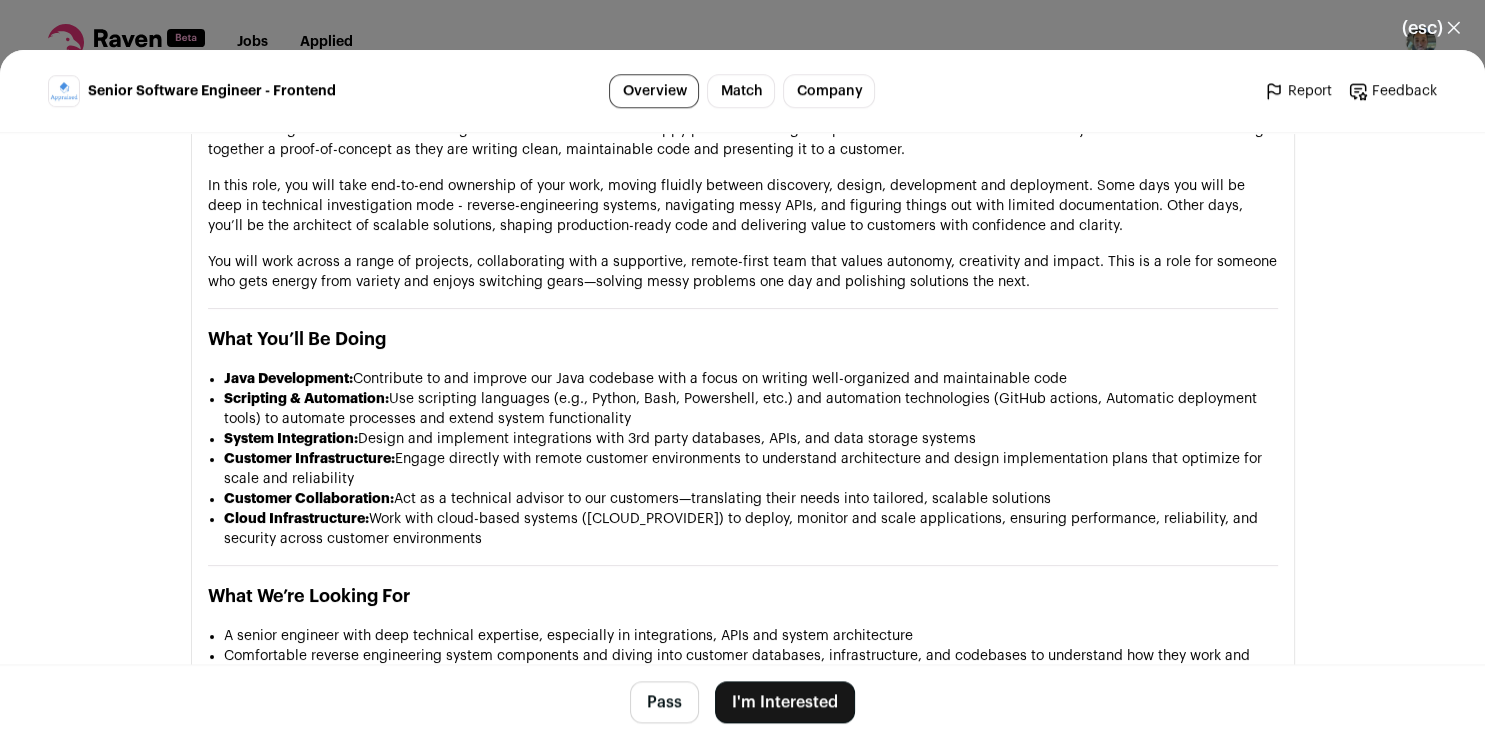 click on "I'm Interested" at bounding box center (785, 702) 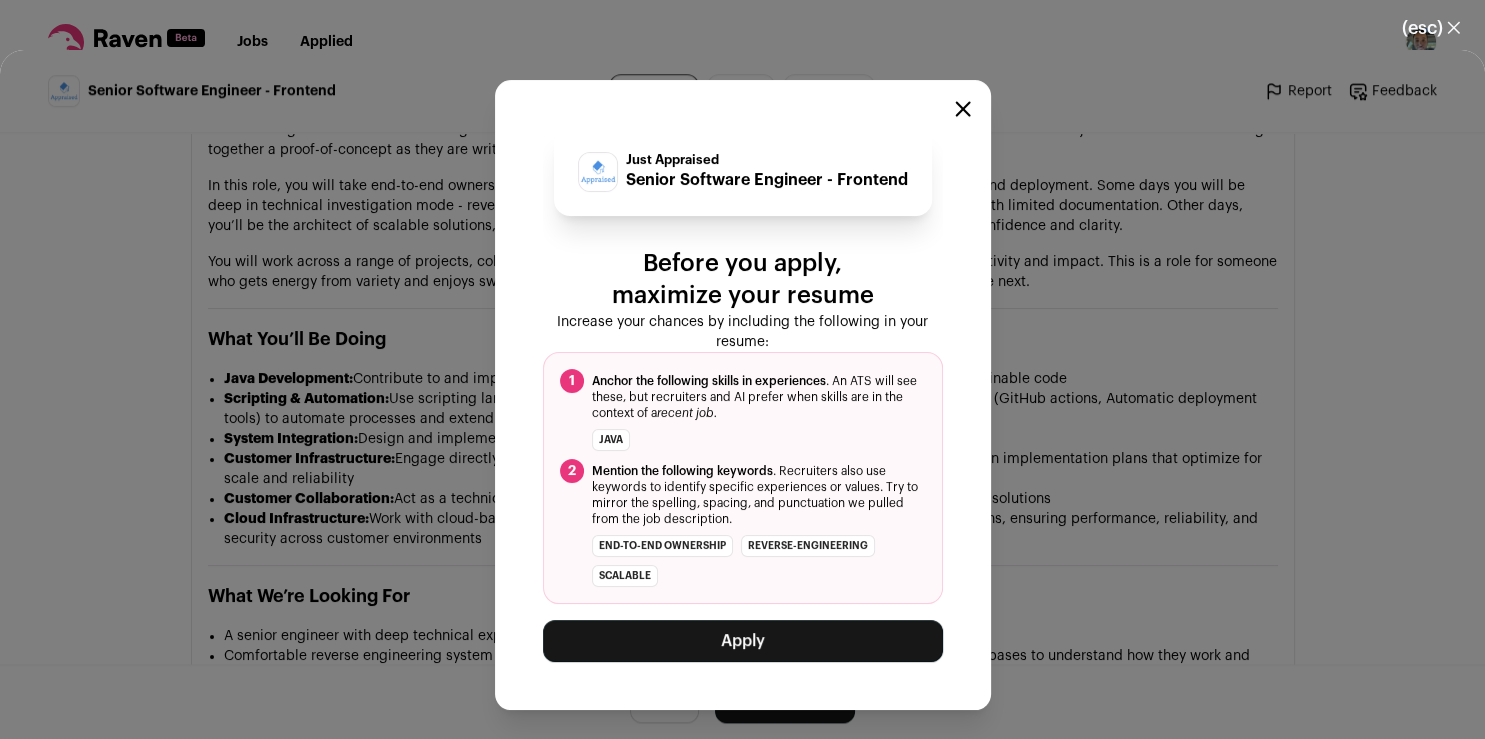 click on "Apply" at bounding box center (743, 641) 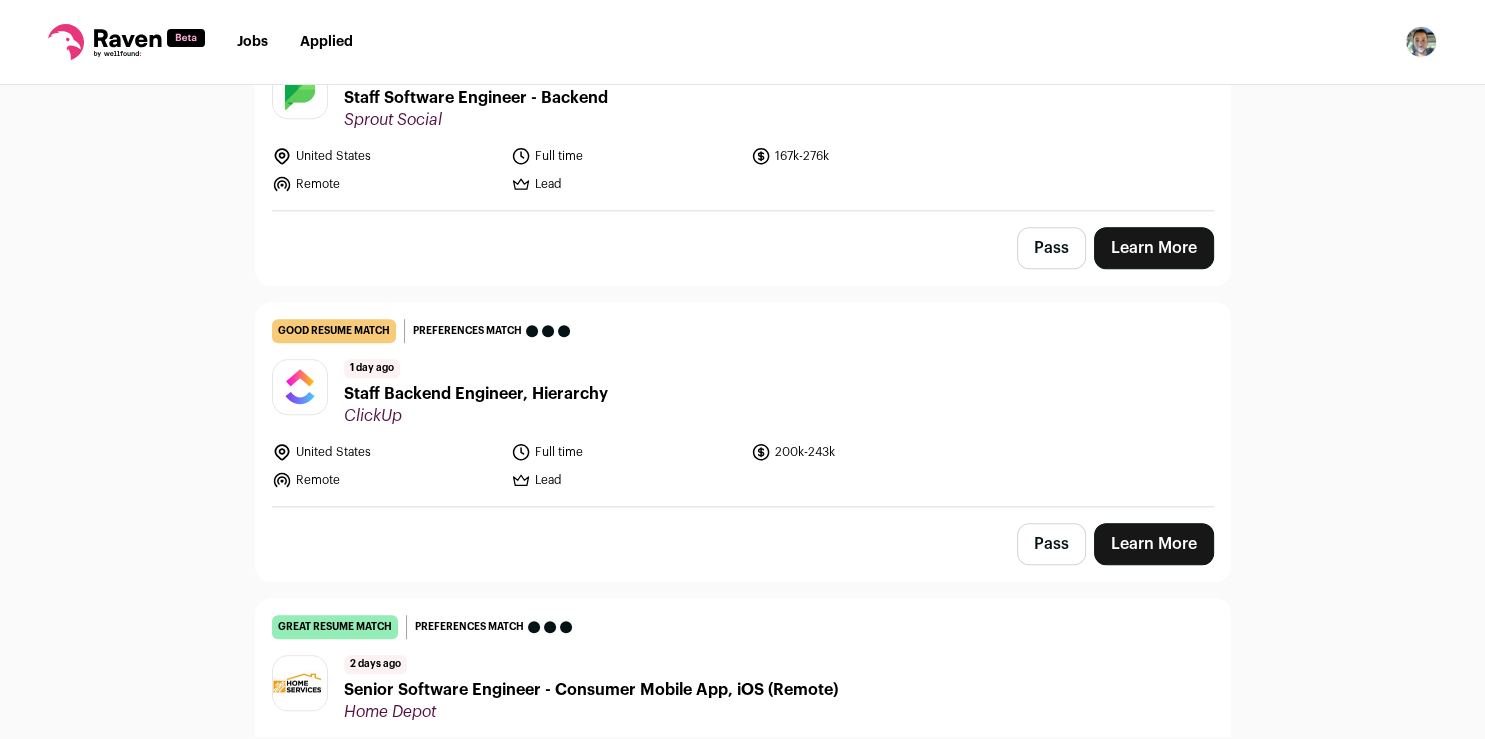 scroll, scrollTop: 1732, scrollLeft: 0, axis: vertical 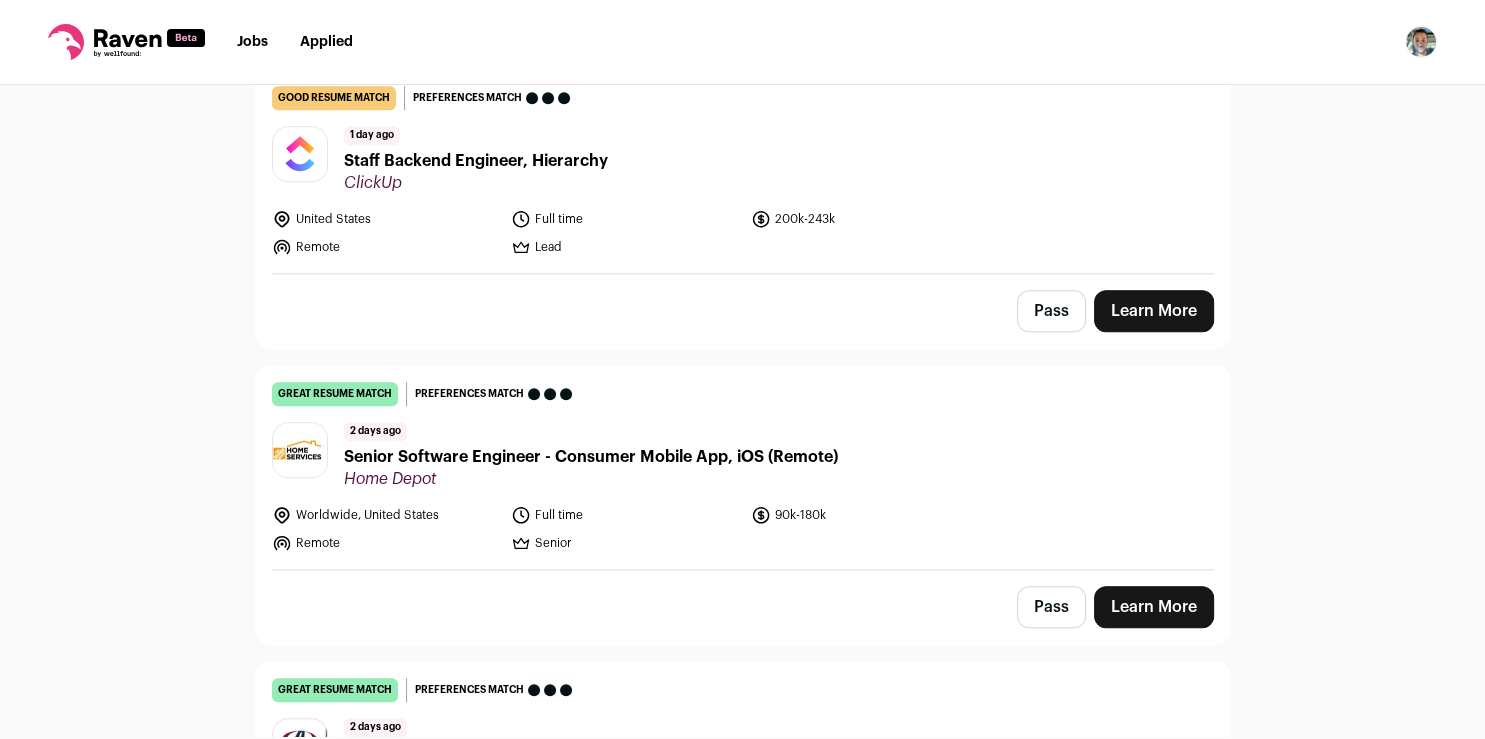 click on "Senior Software Engineer - Consumer Mobile App, iOS (Remote)" at bounding box center [591, 457] 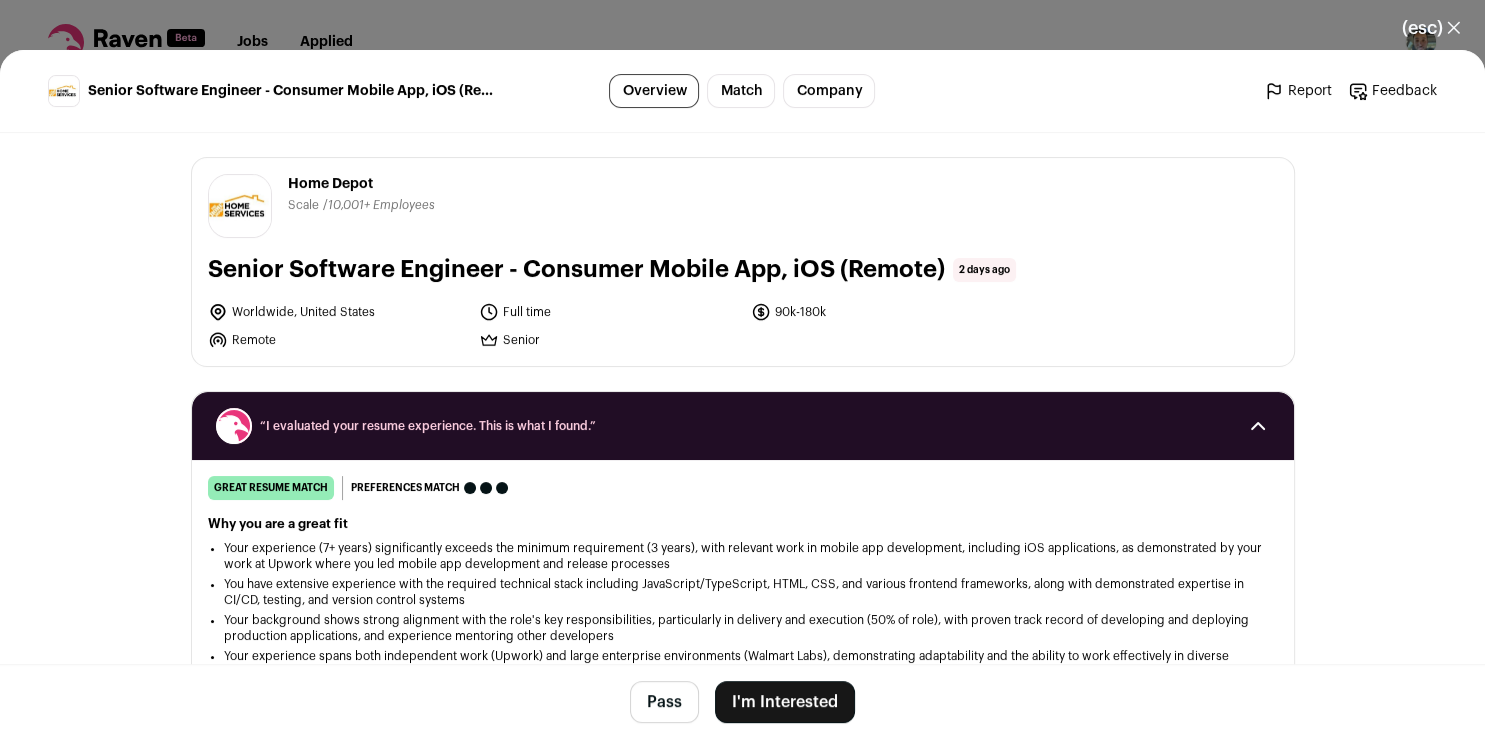 scroll, scrollTop: 1783, scrollLeft: 0, axis: vertical 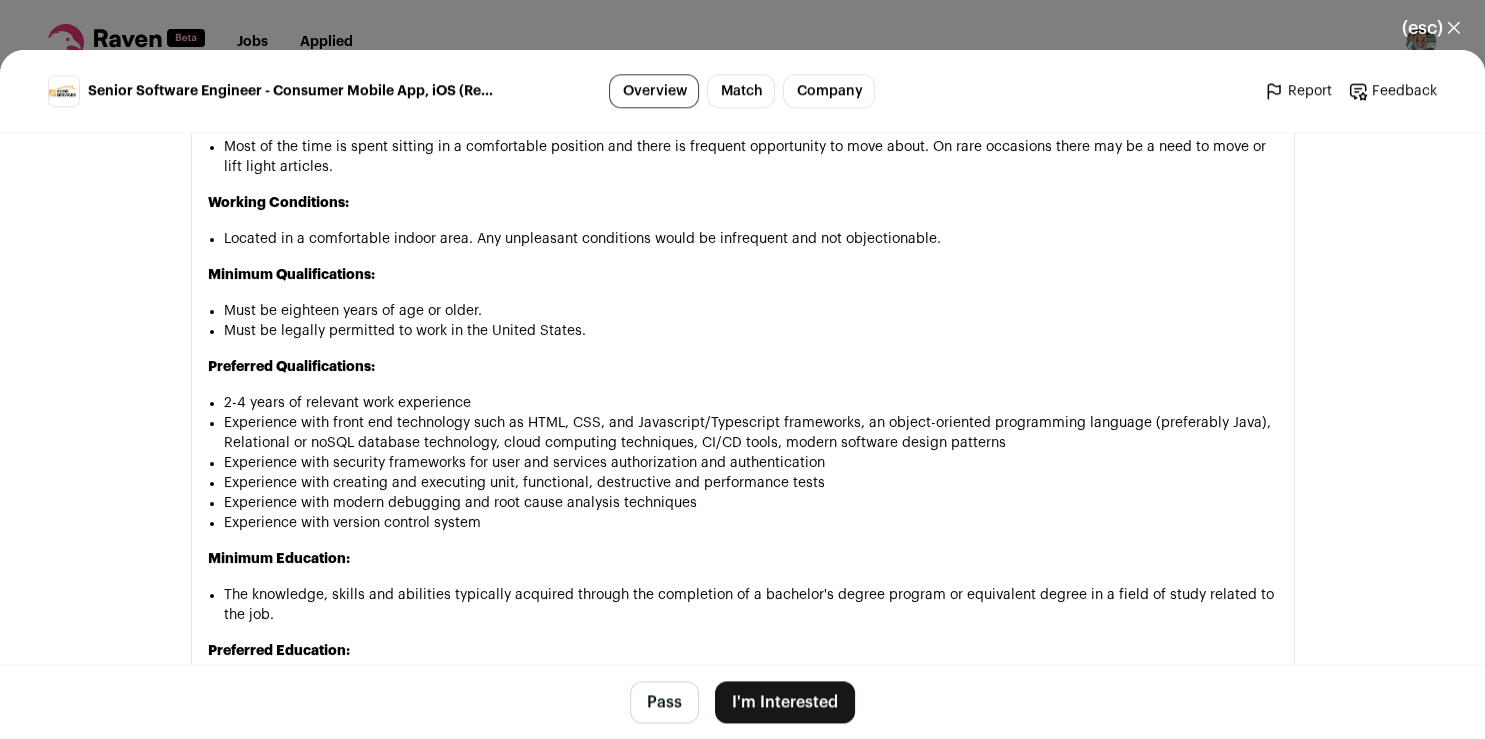 click on "I'm Interested" at bounding box center [785, 702] 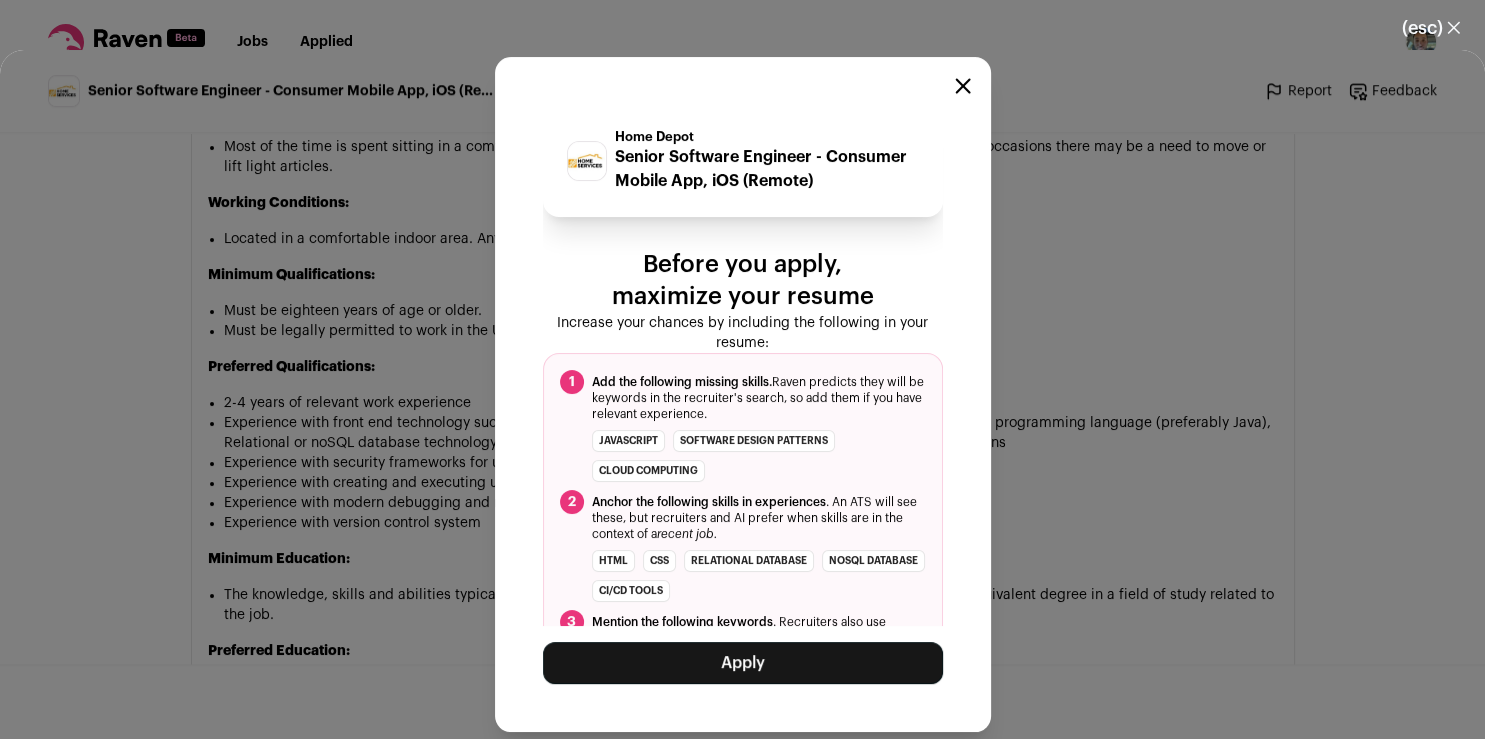 click on "Apply" at bounding box center [743, 663] 